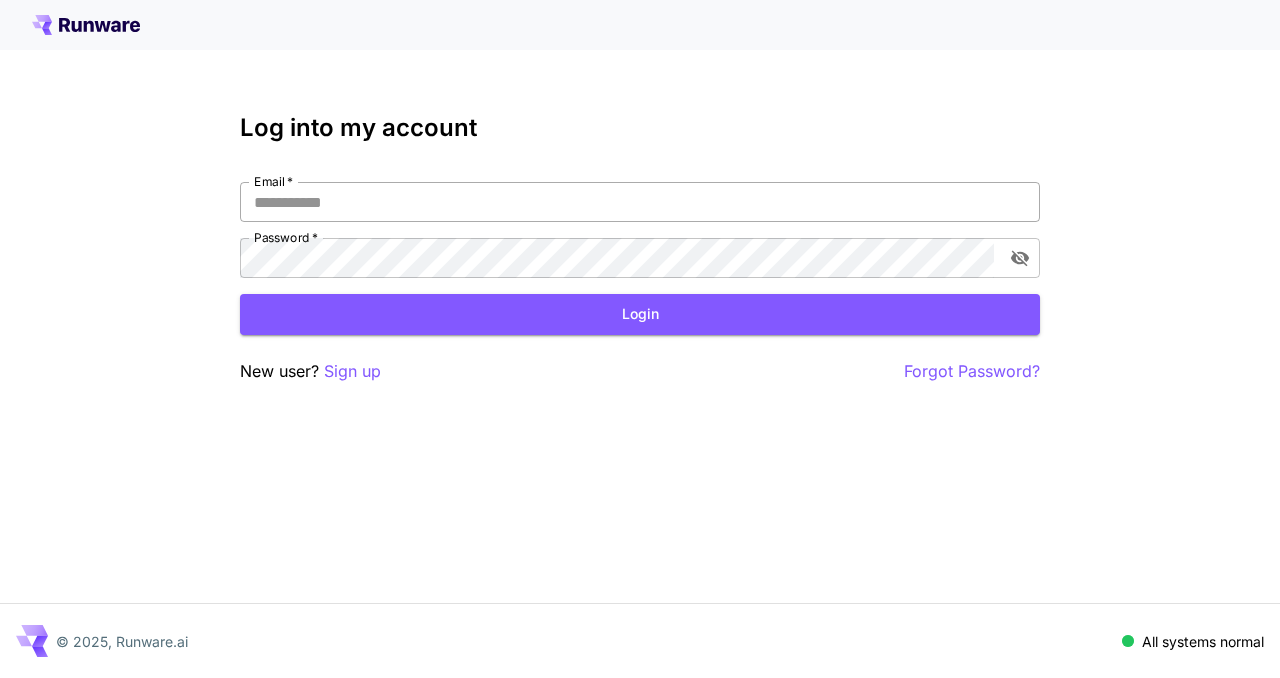 scroll, scrollTop: 0, scrollLeft: 0, axis: both 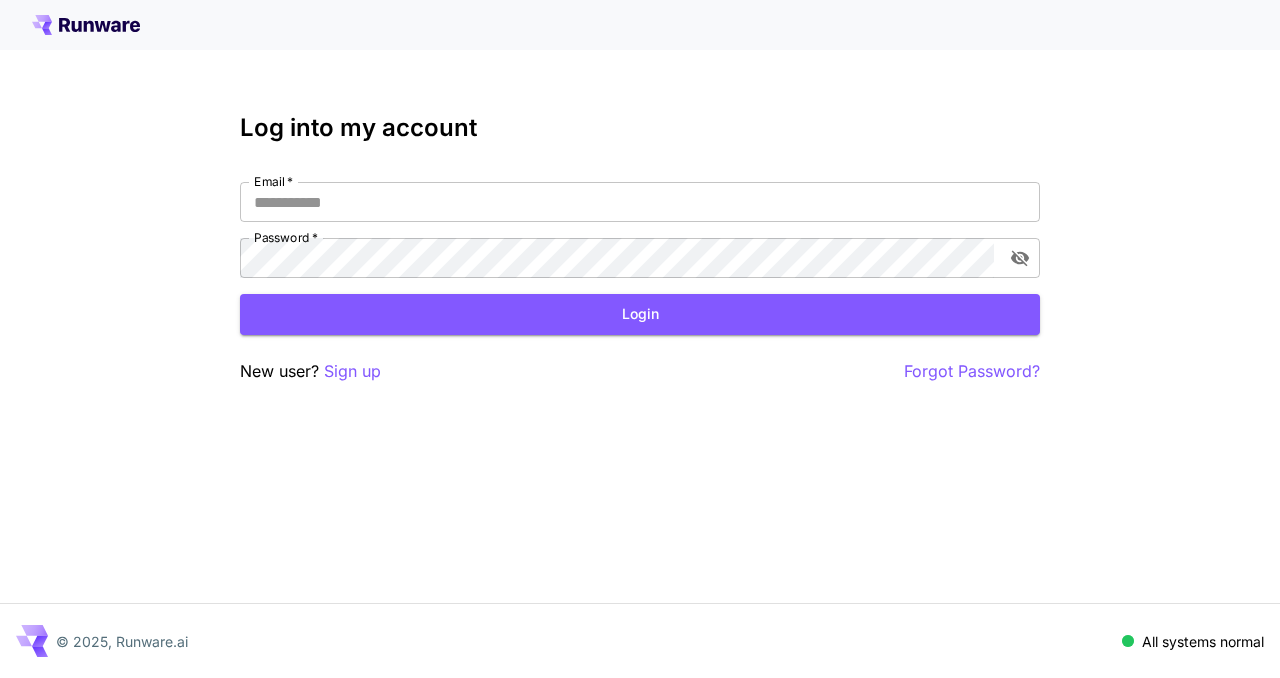 click at bounding box center (0, 678) 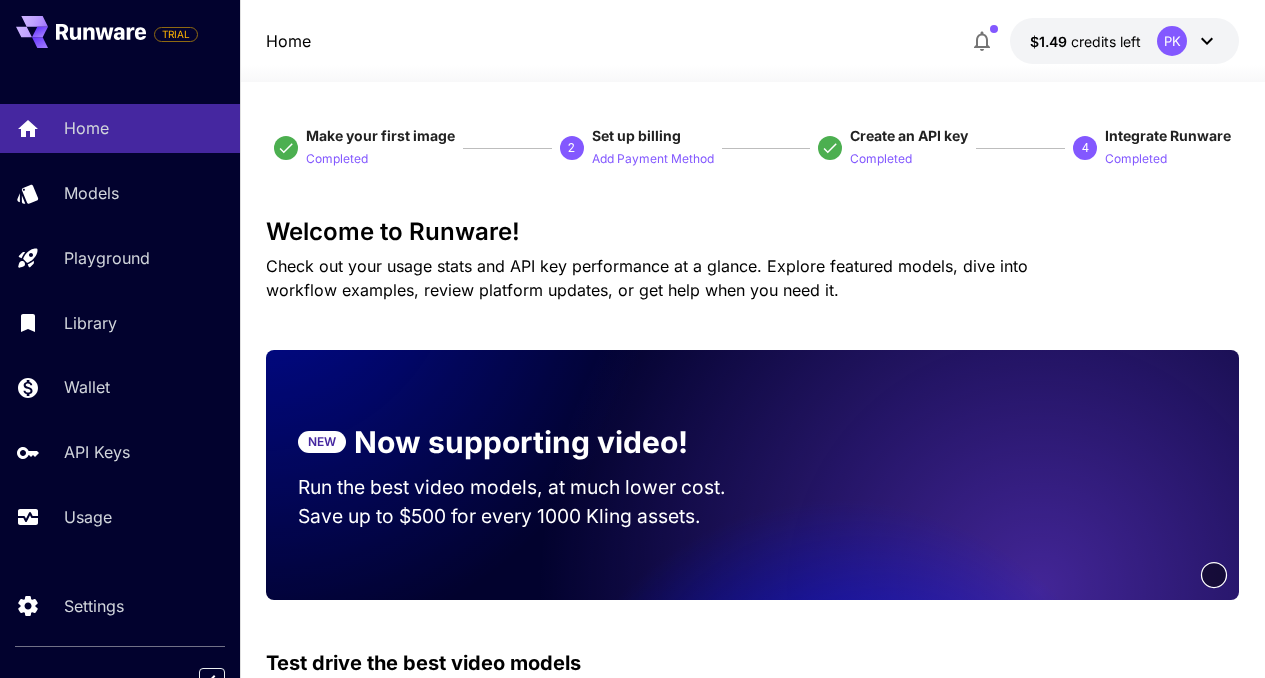 click 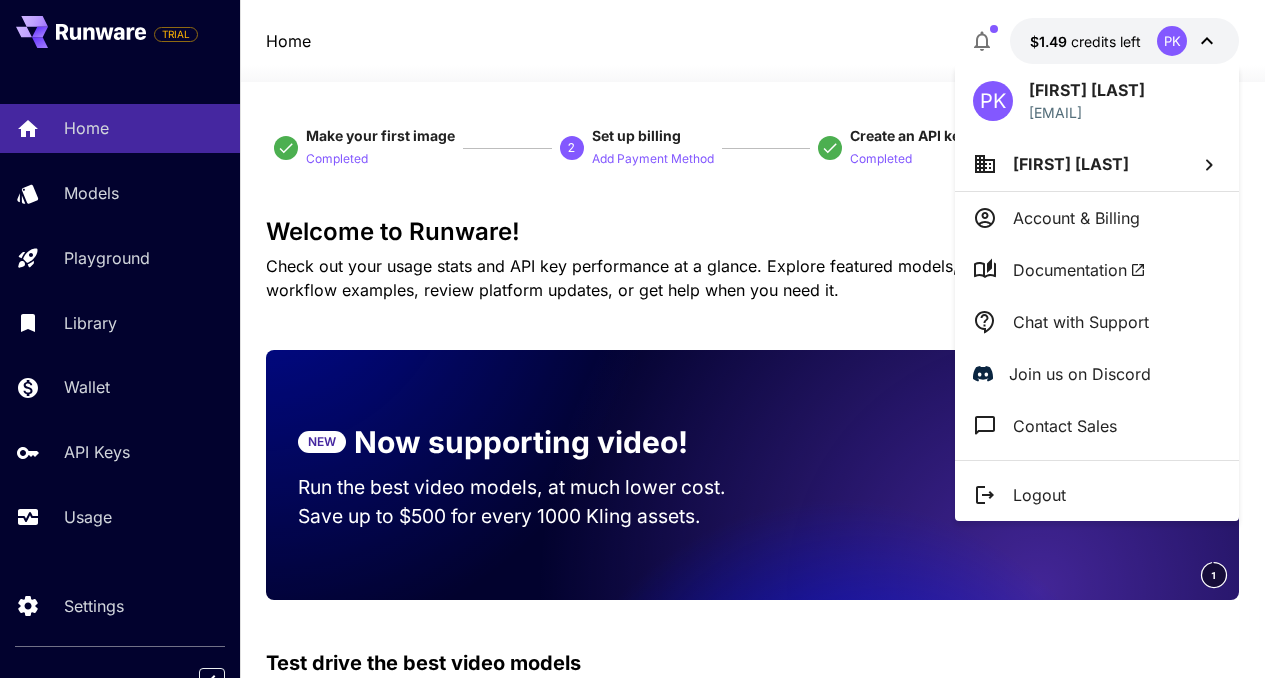 click at bounding box center [640, 339] 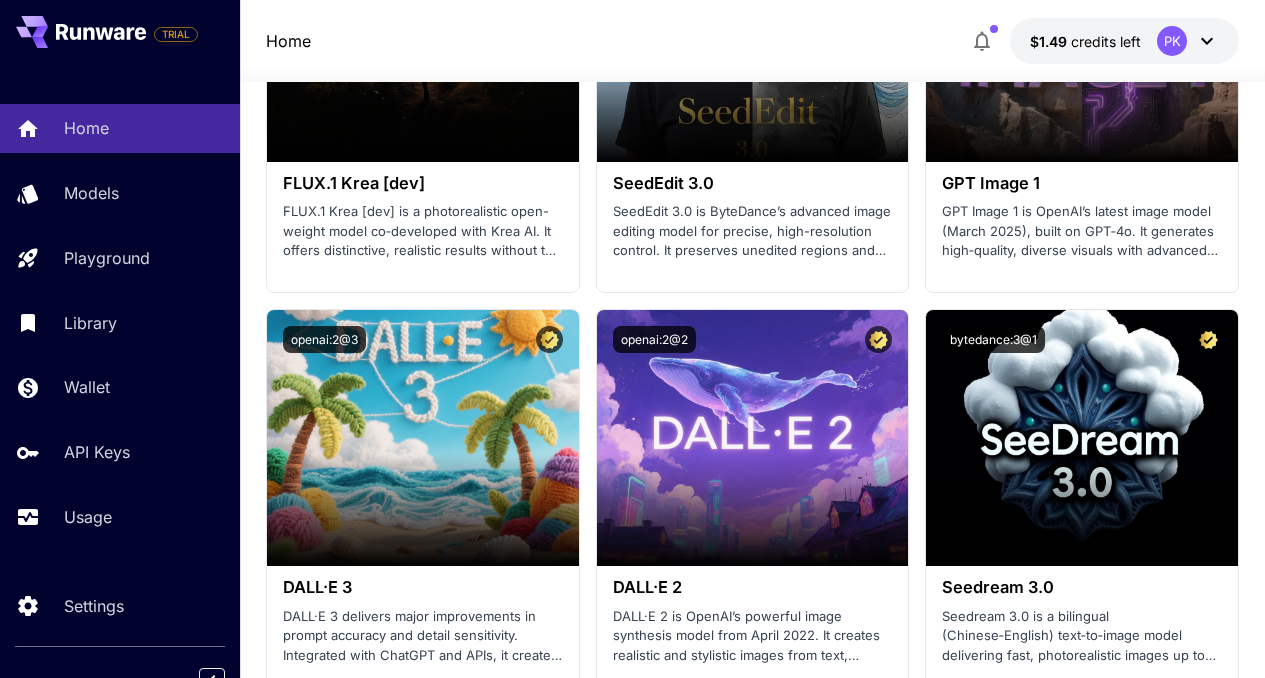 scroll, scrollTop: 4198, scrollLeft: 0, axis: vertical 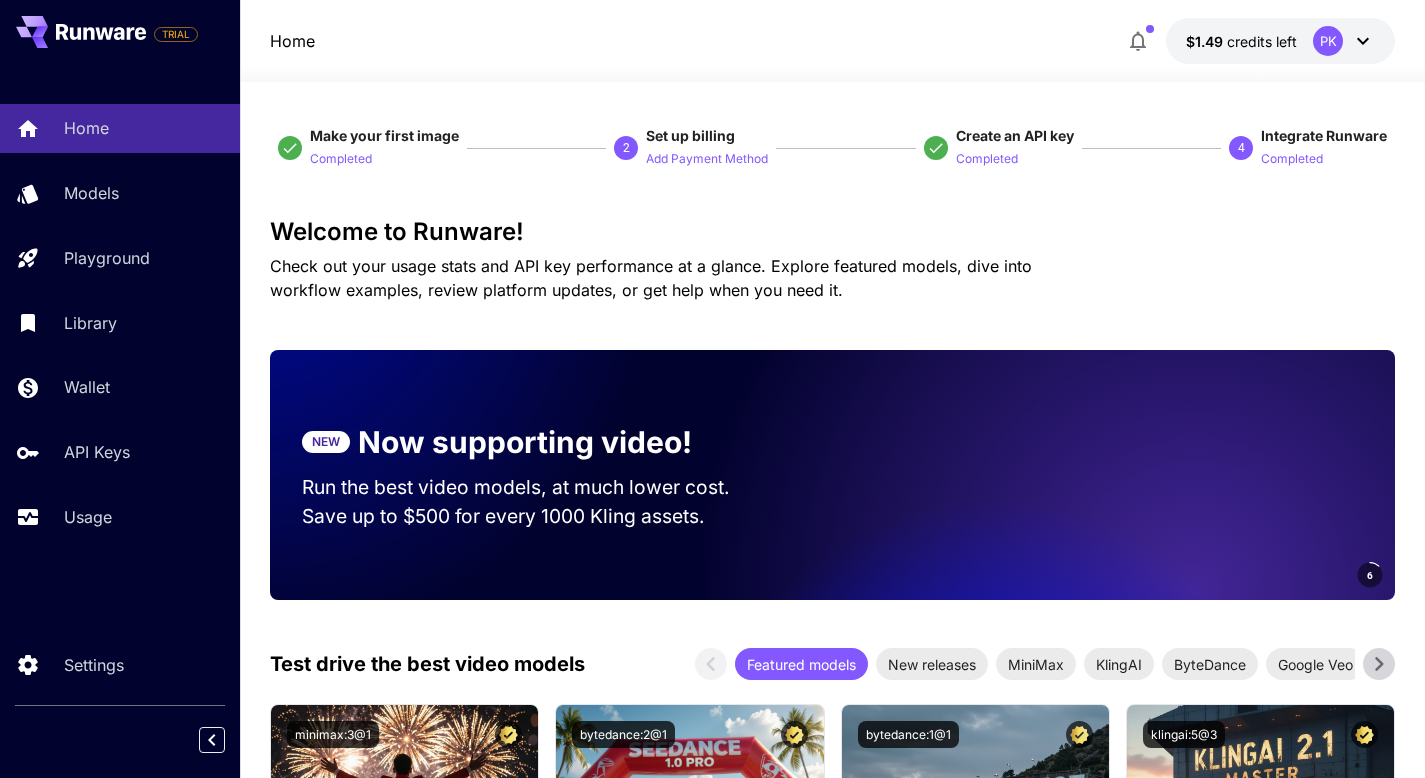 click 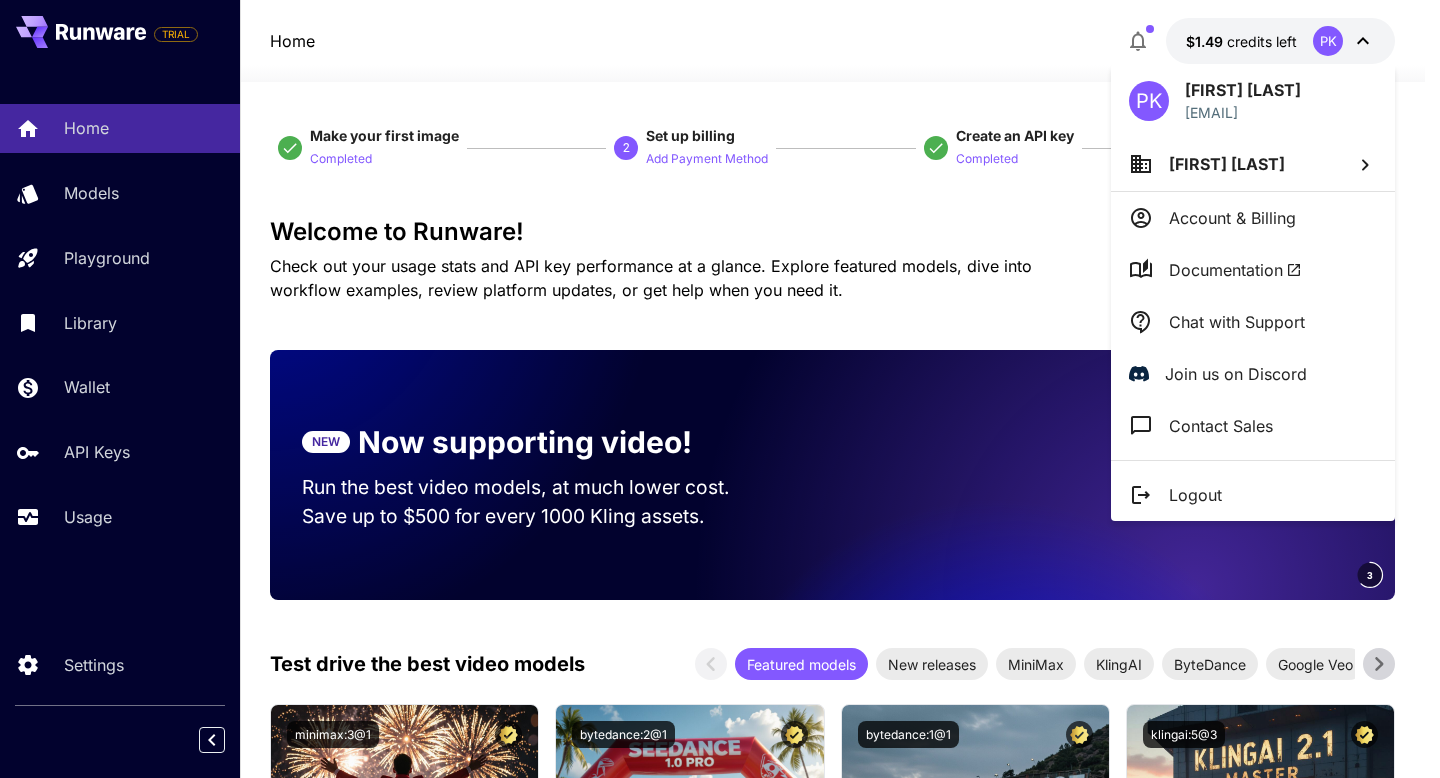 click on "Account & Billing" at bounding box center (1253, 218) 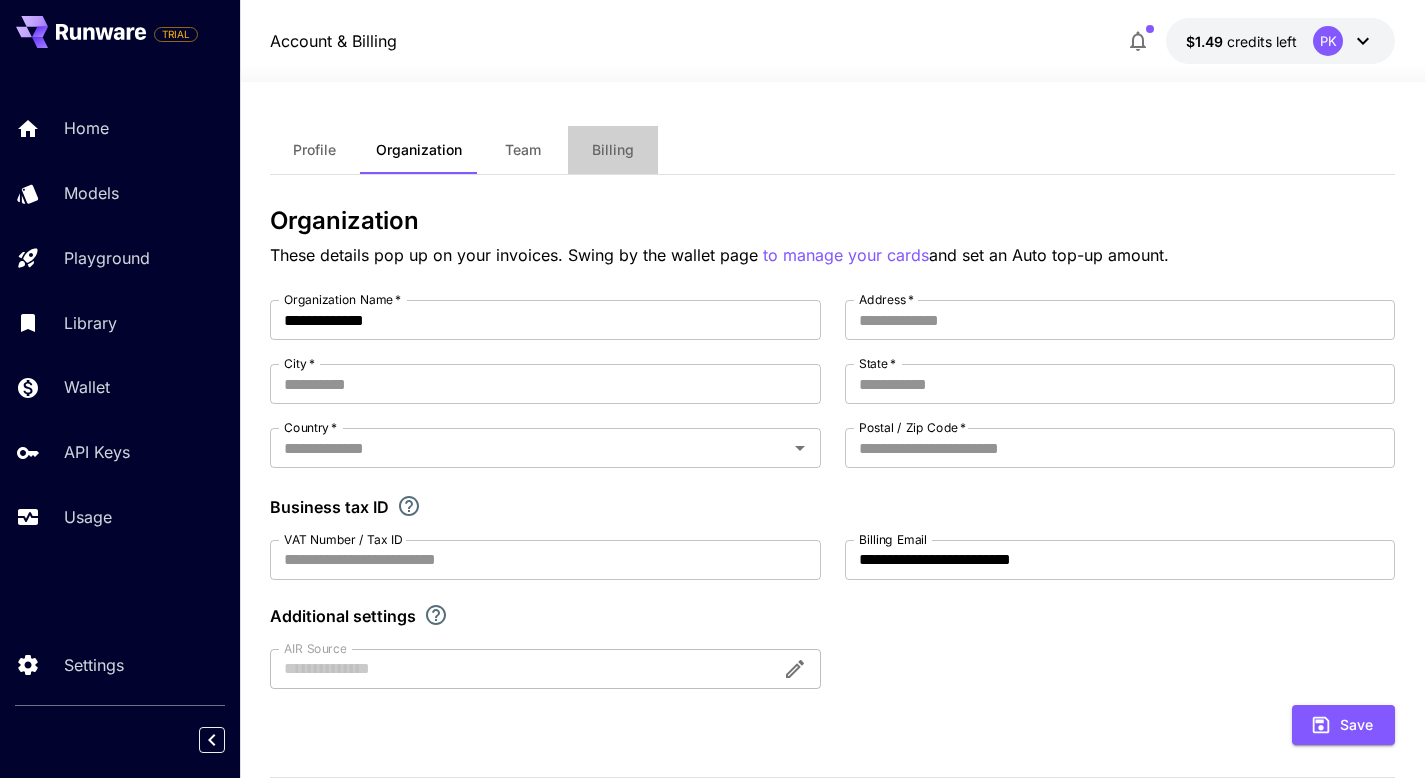 click on "Billing" at bounding box center [613, 150] 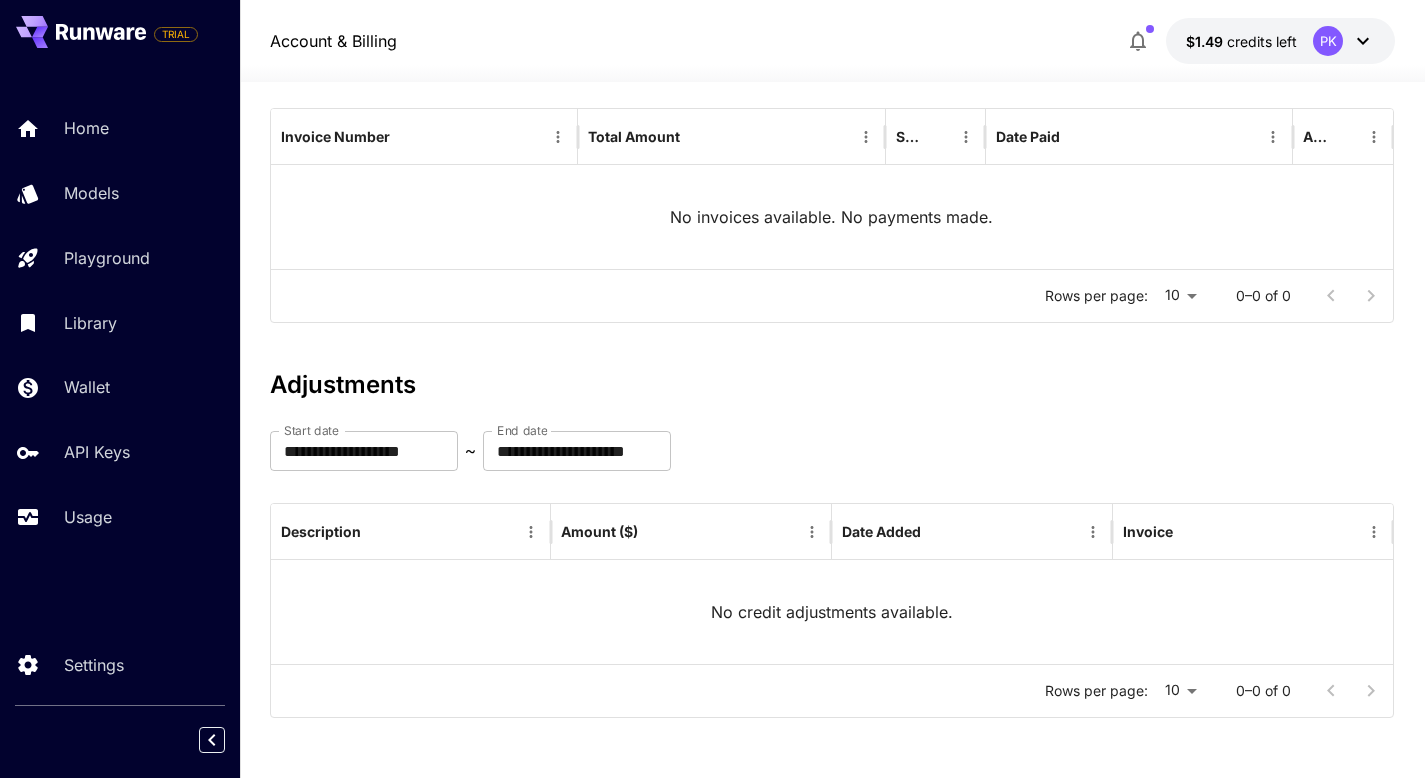 scroll, scrollTop: 0, scrollLeft: 0, axis: both 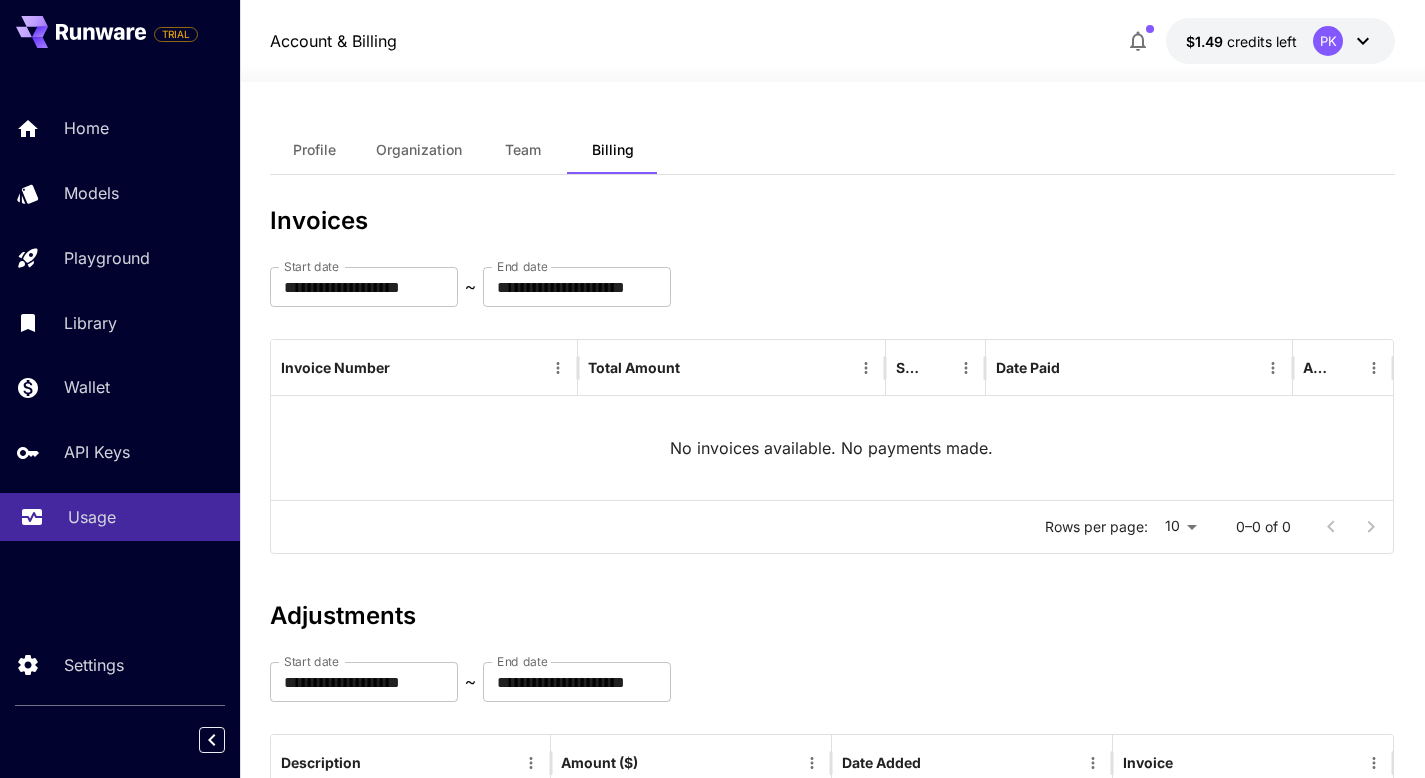 click on "Usage" at bounding box center [92, 517] 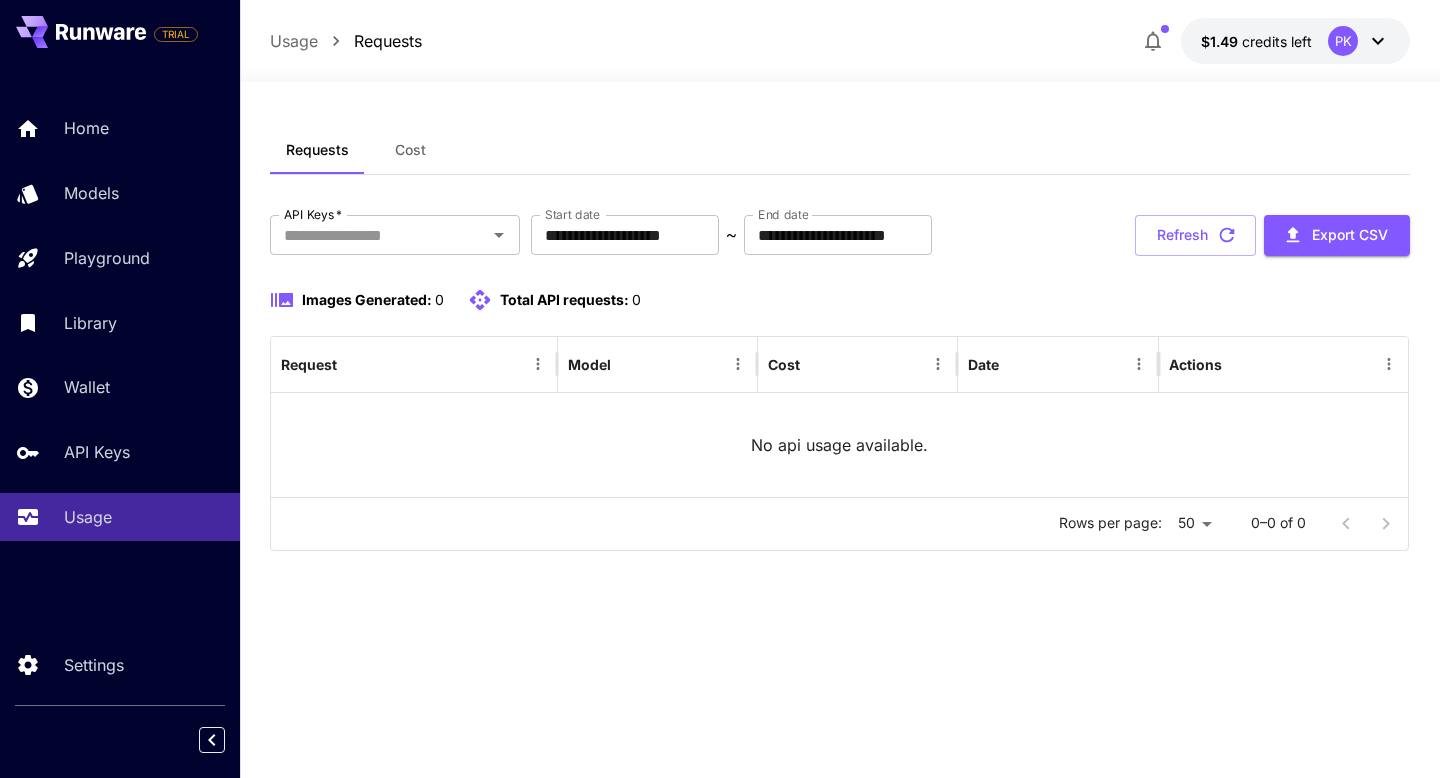 click on "Cost" at bounding box center [410, 150] 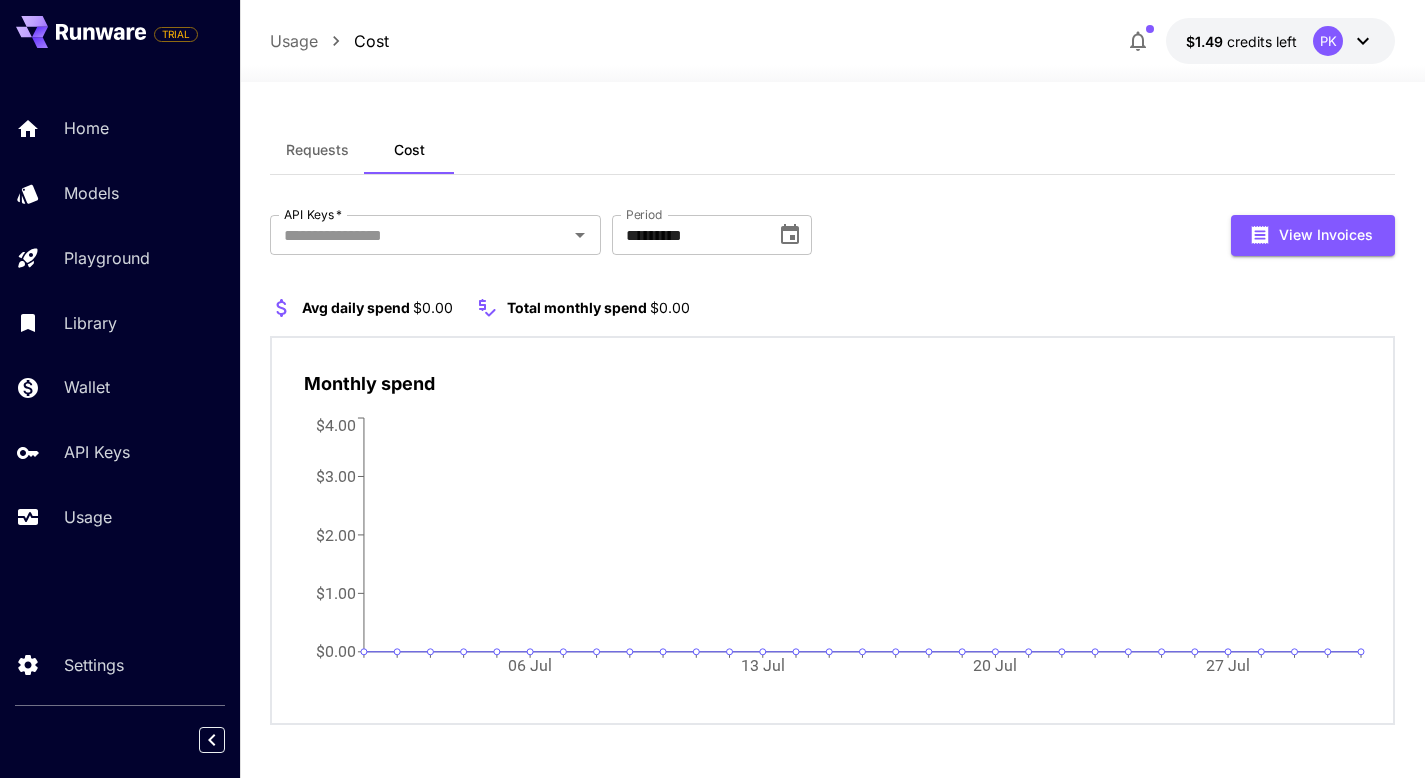 click on "Requests" at bounding box center [317, 150] 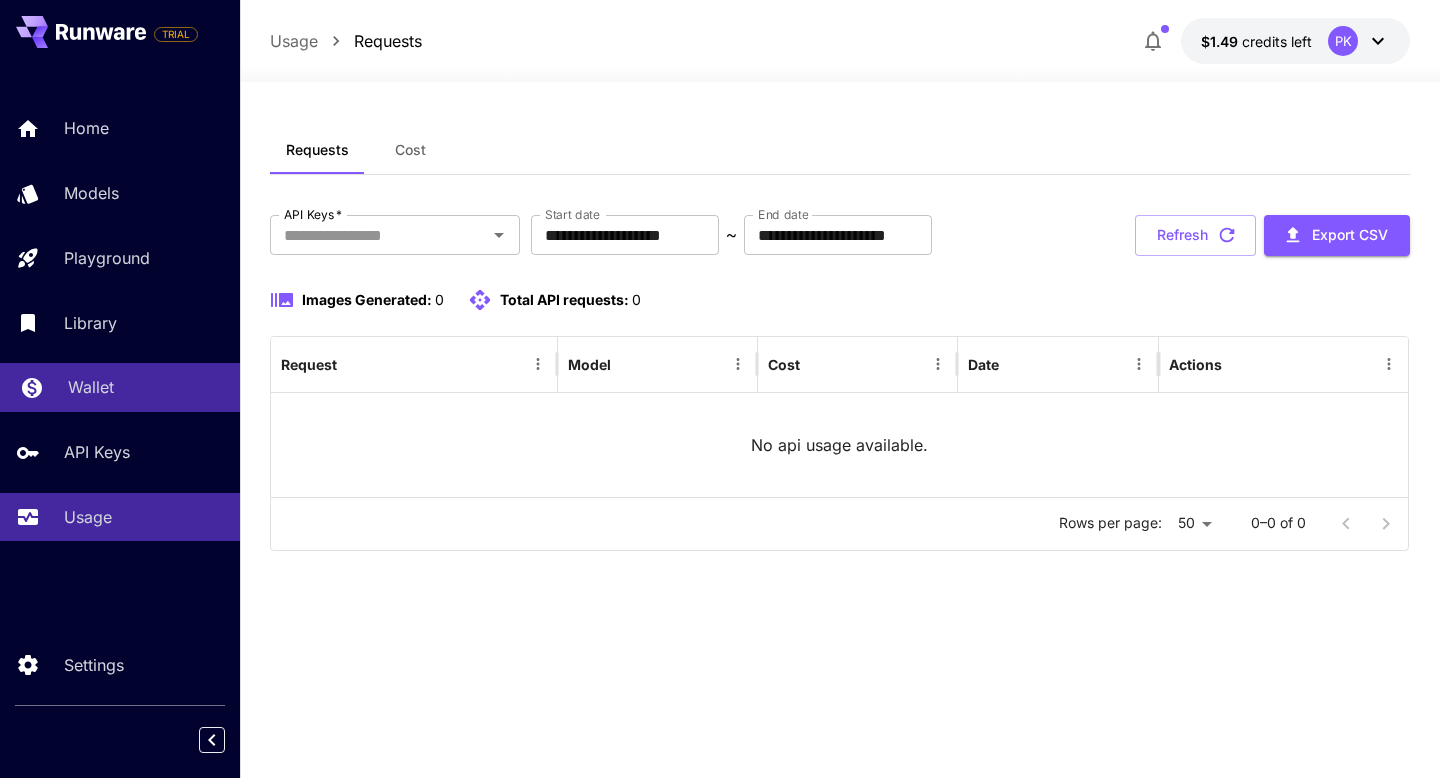 click on "Wallet" at bounding box center [91, 387] 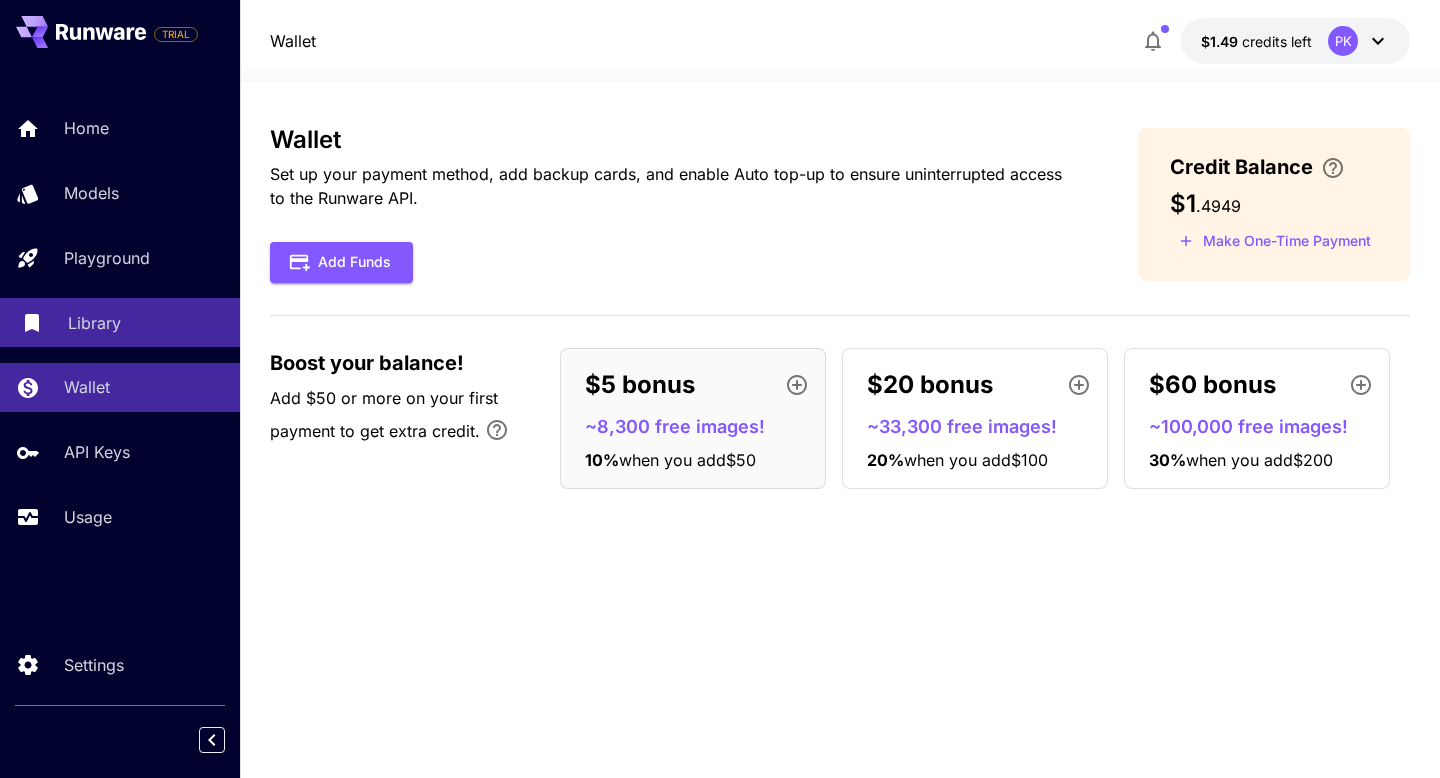 click on "Library" at bounding box center [94, 323] 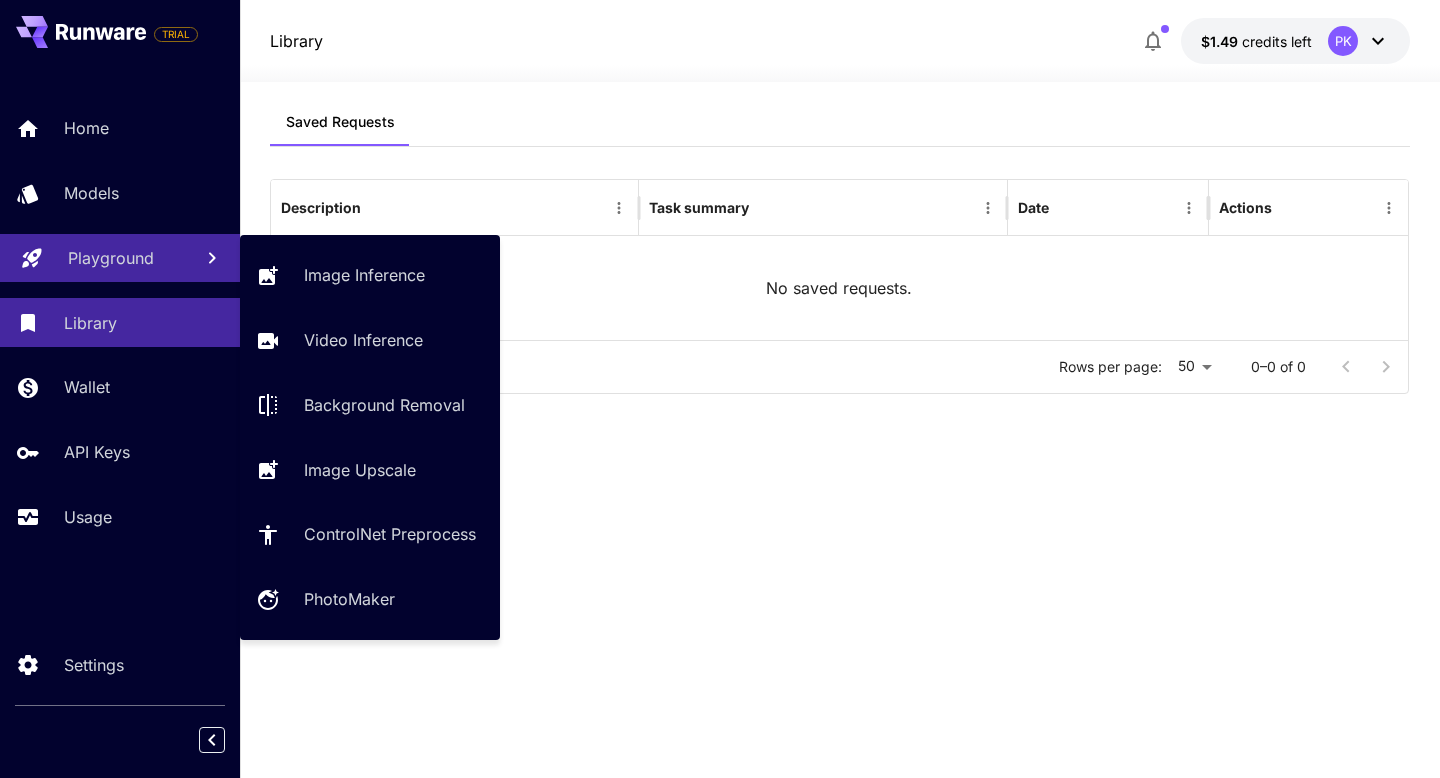 click on "Playground" at bounding box center (120, 258) 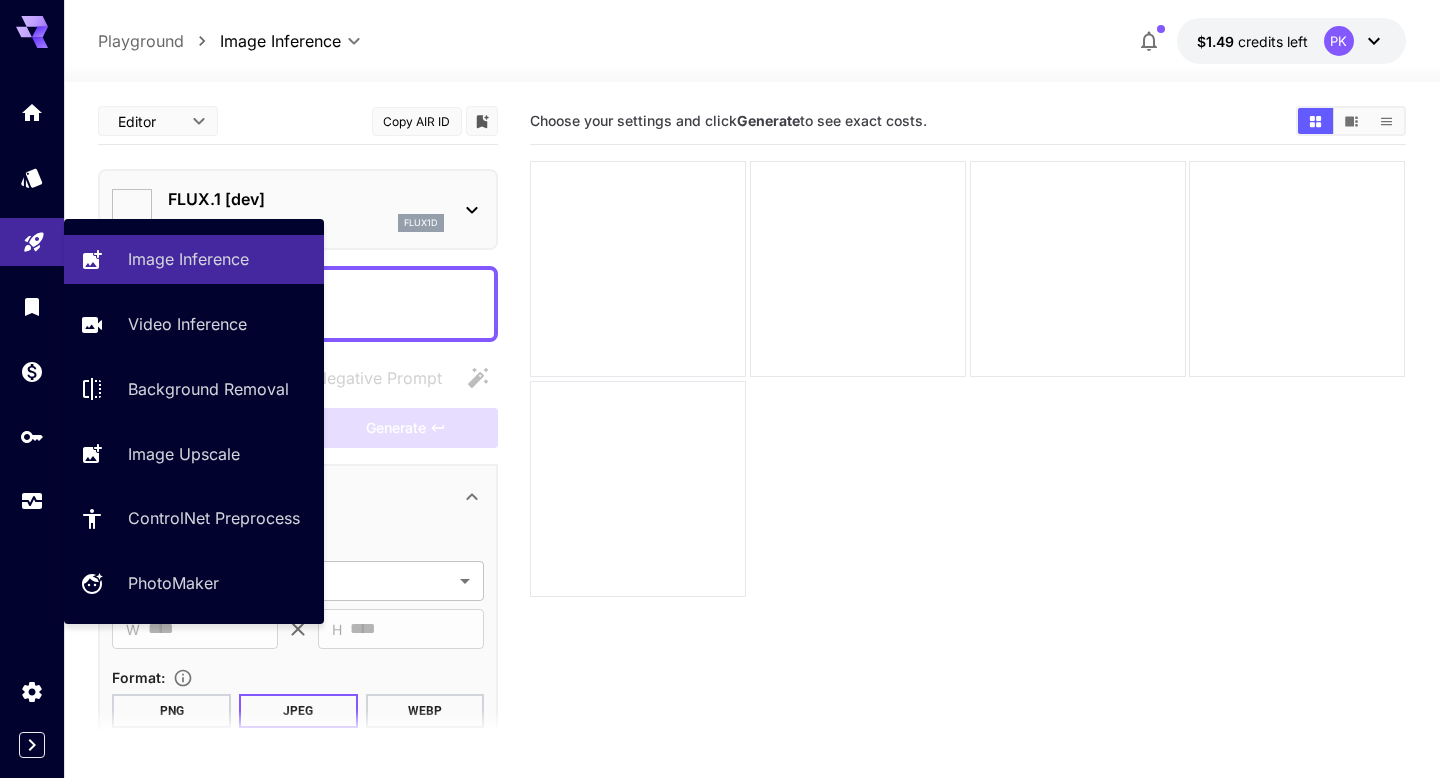 type on "**********" 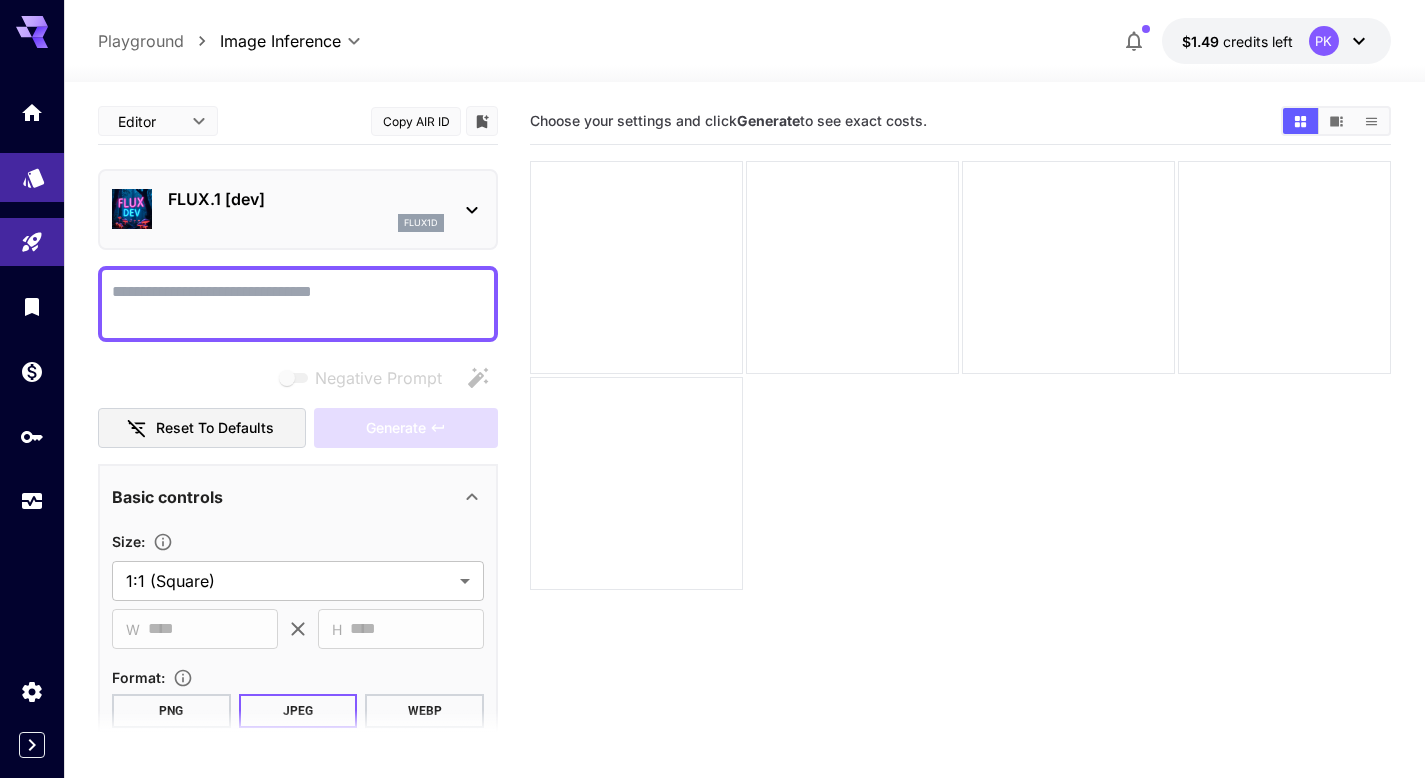 click at bounding box center (32, 177) 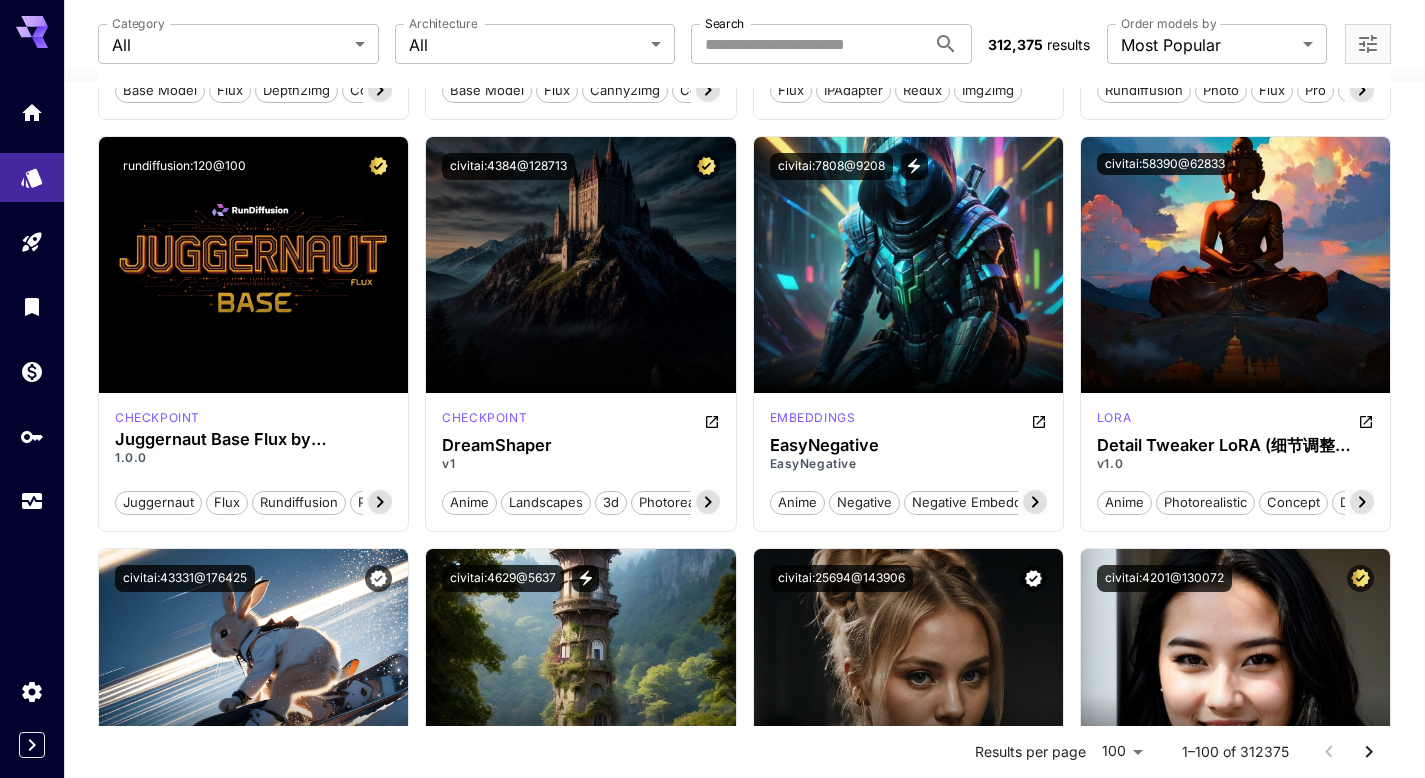 scroll, scrollTop: 1153, scrollLeft: 0, axis: vertical 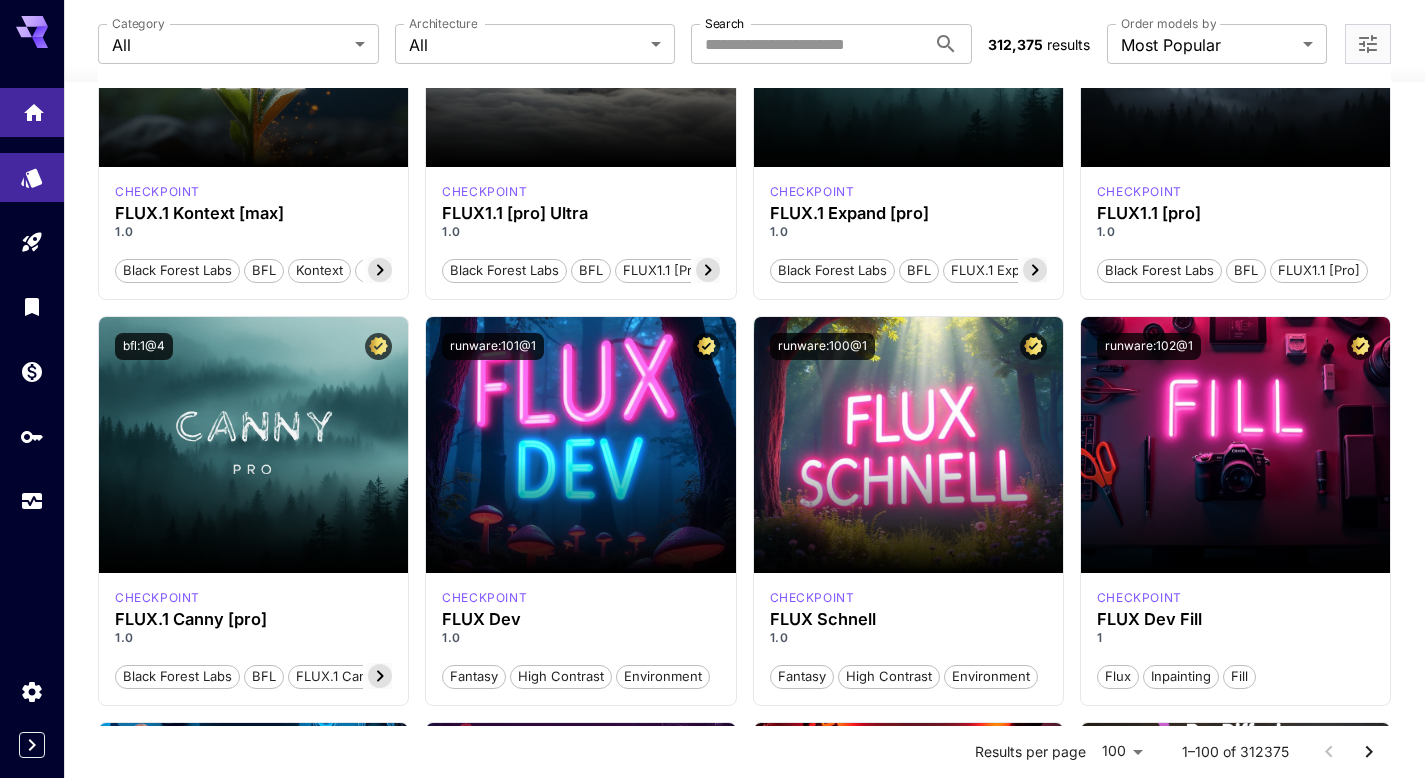 click 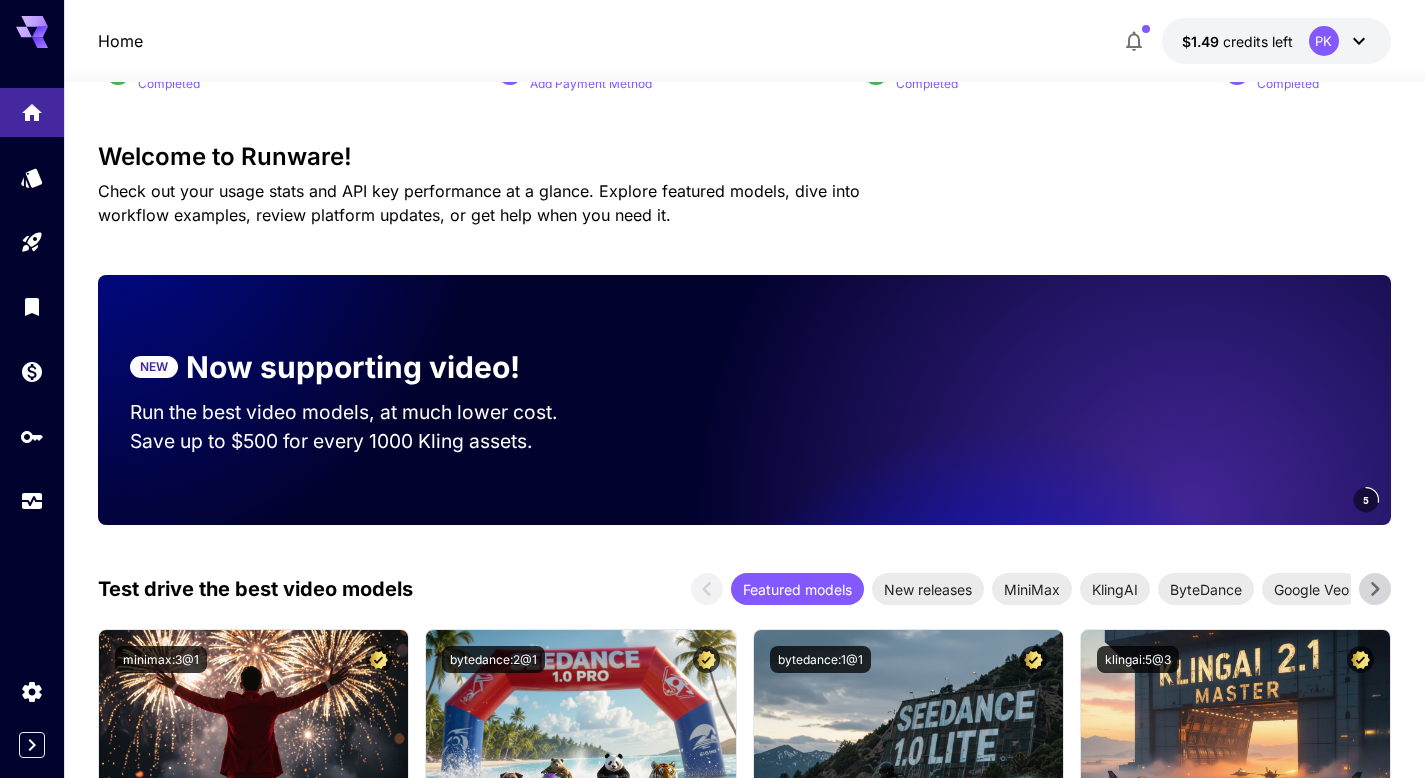 scroll, scrollTop: 0, scrollLeft: 0, axis: both 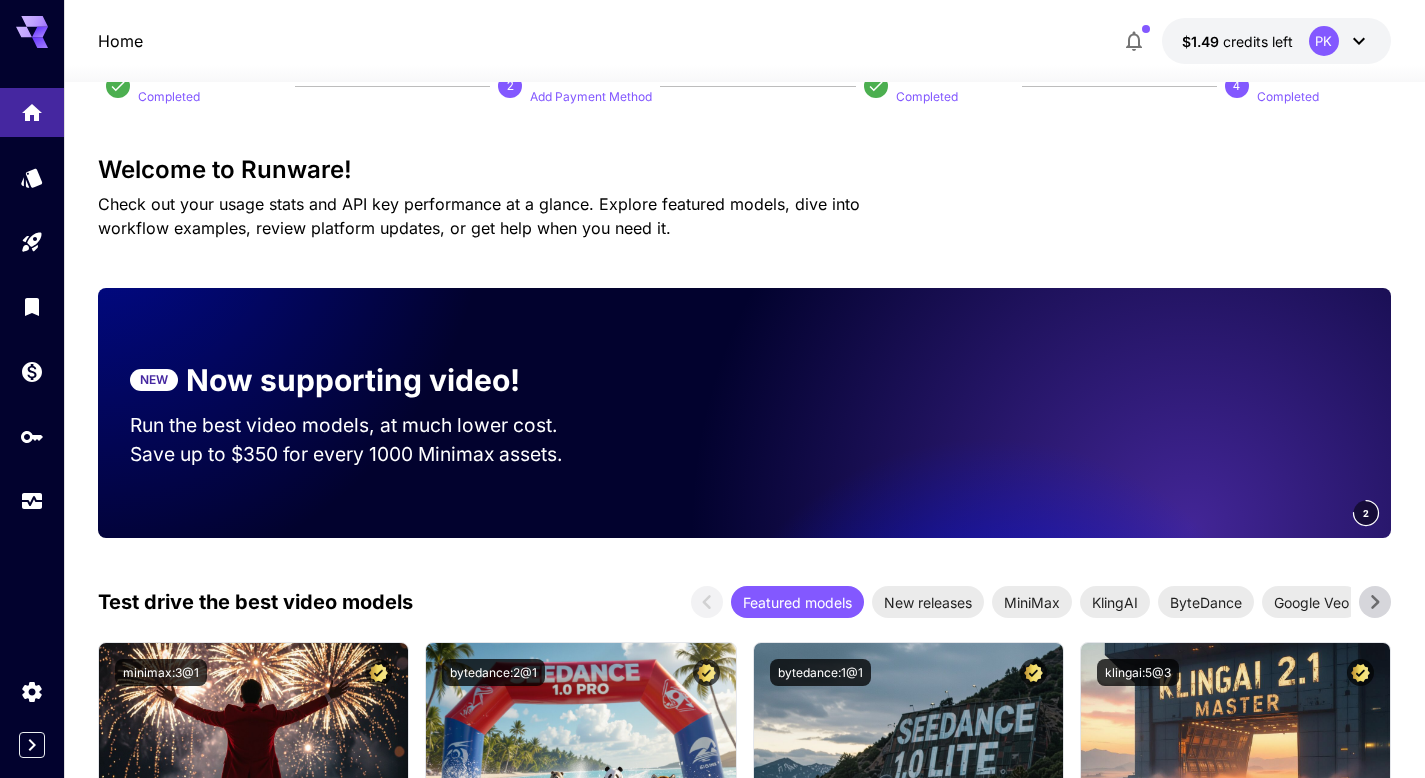 click 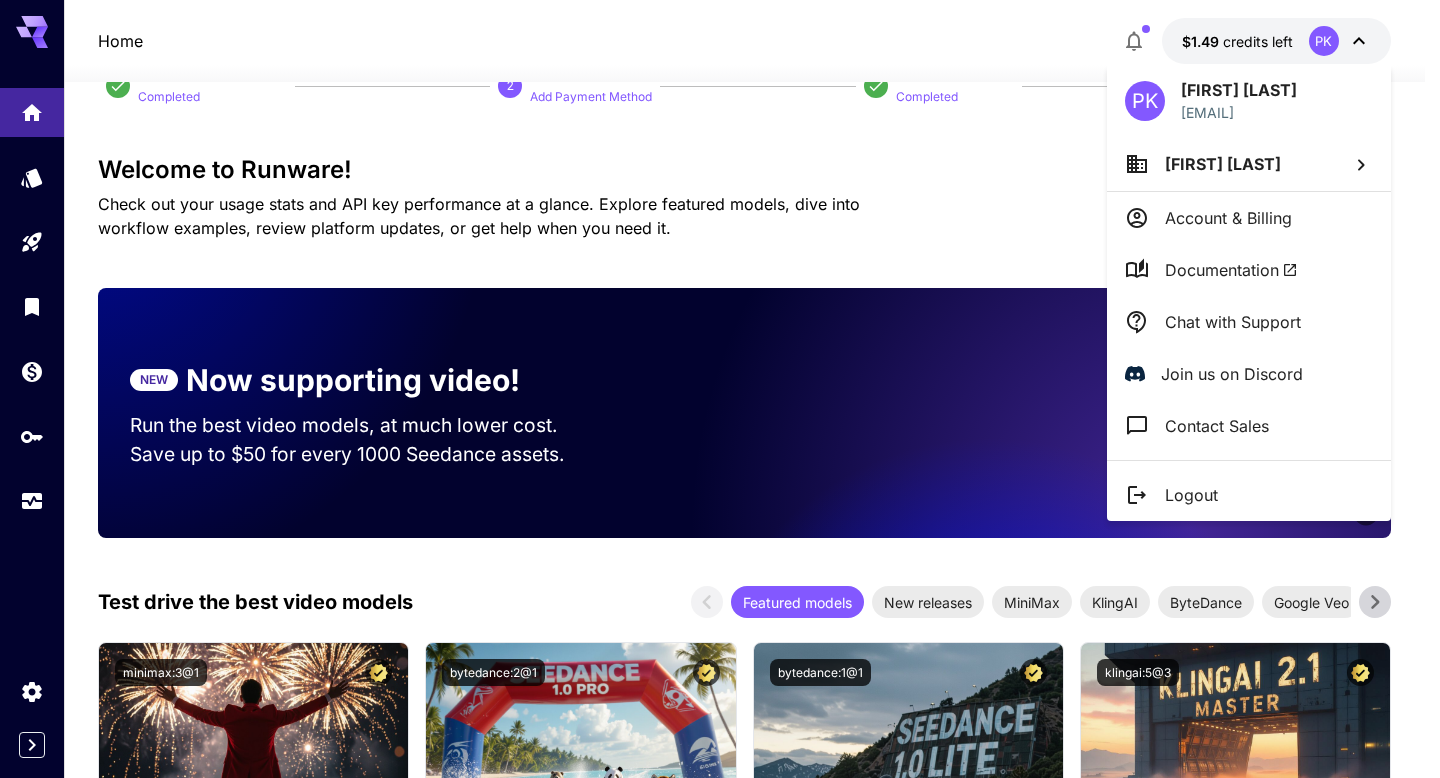click on "Account & Billing" at bounding box center [1228, 218] 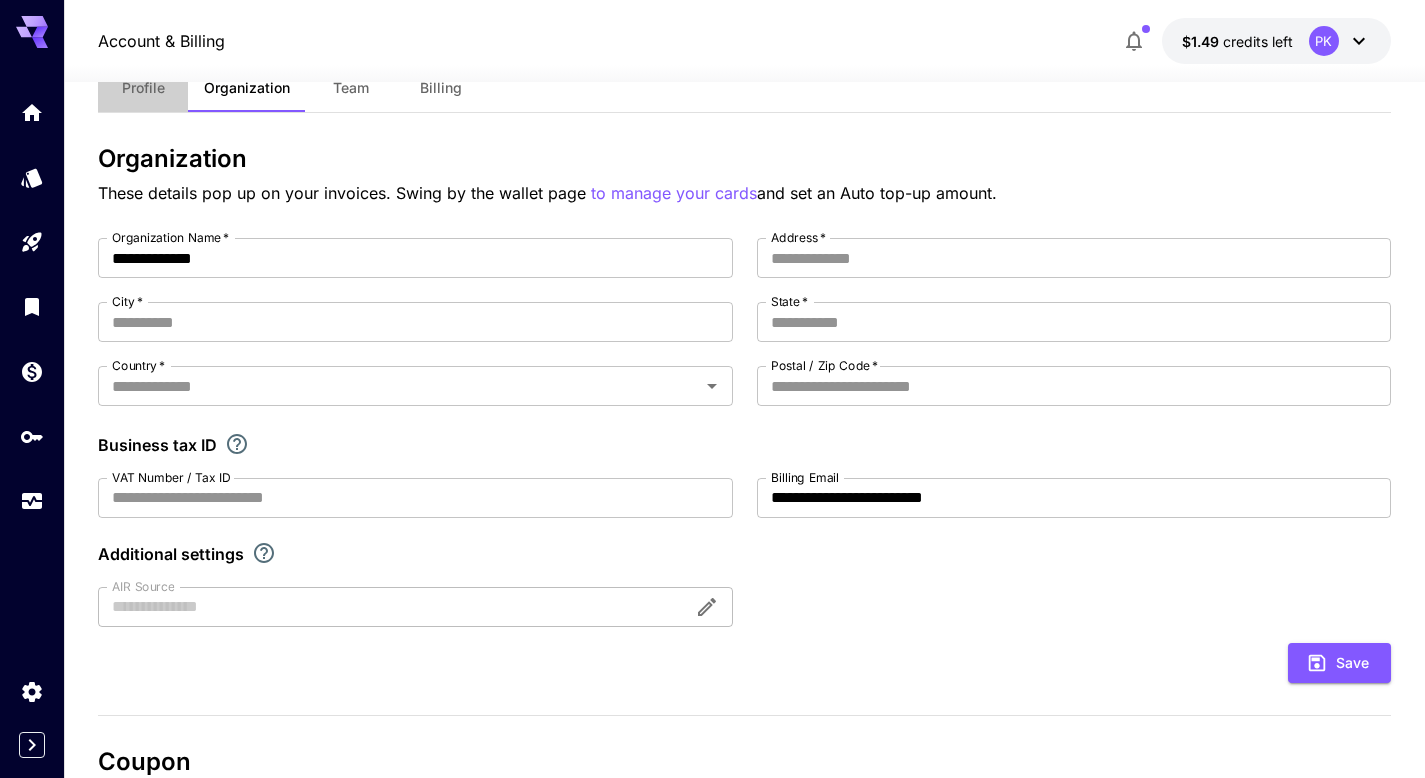 click on "Profile" at bounding box center (143, 88) 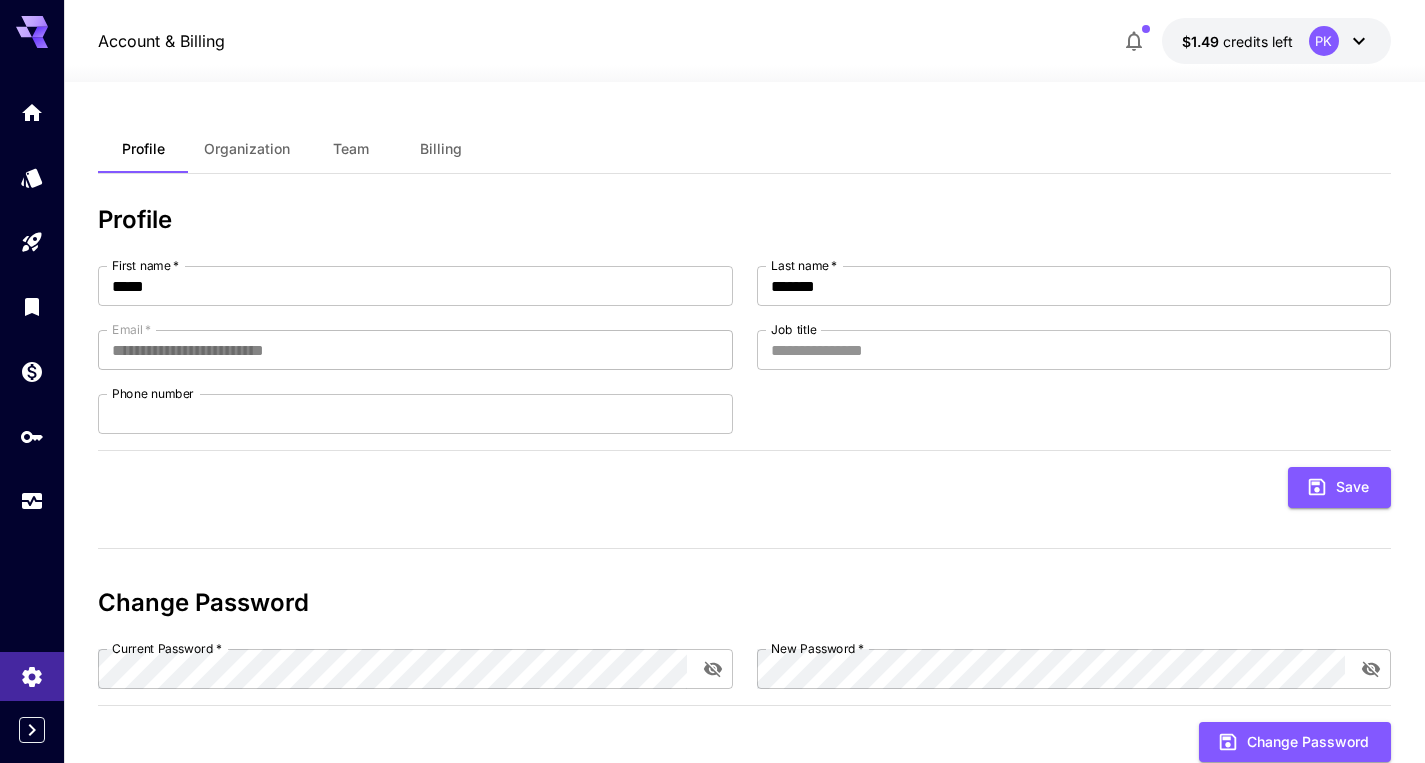 scroll, scrollTop: 45, scrollLeft: 0, axis: vertical 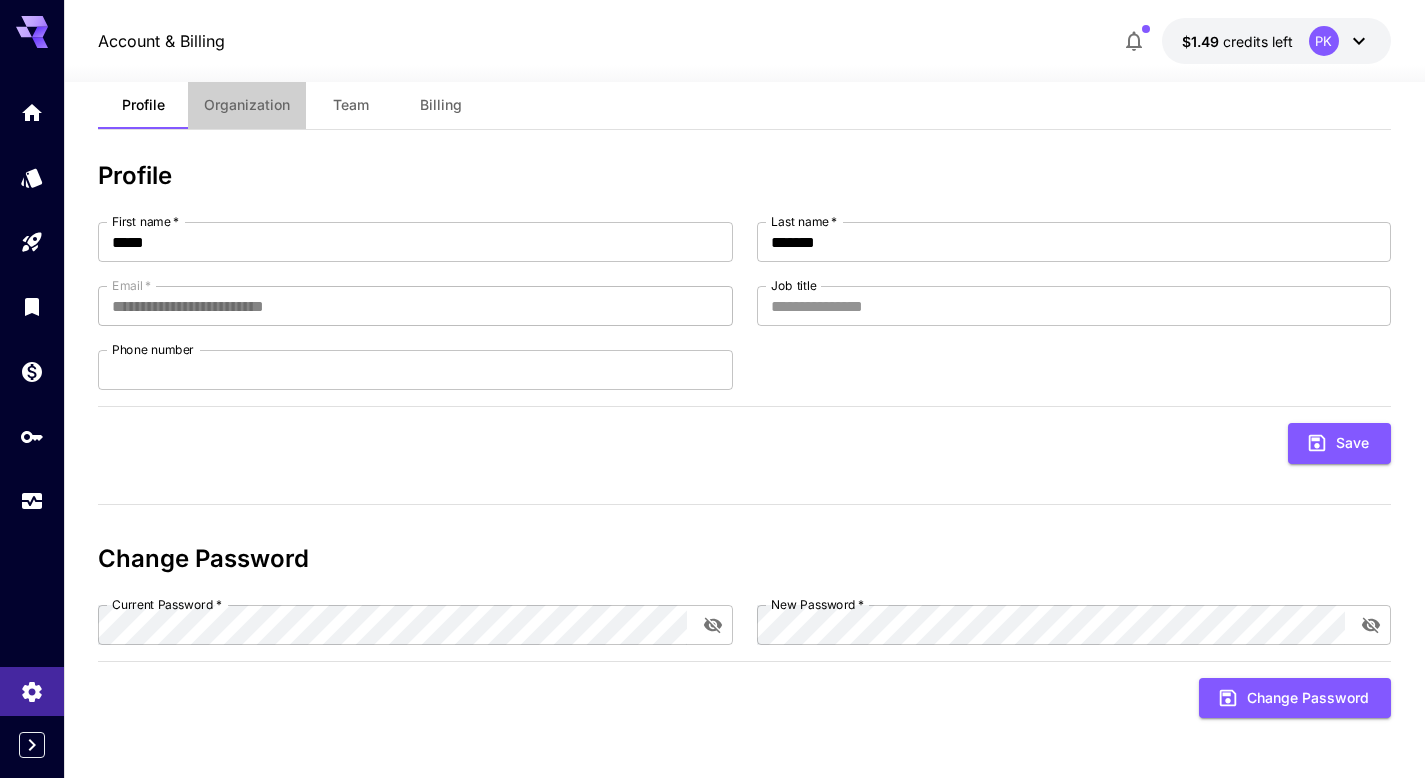 click on "Organization" at bounding box center [247, 105] 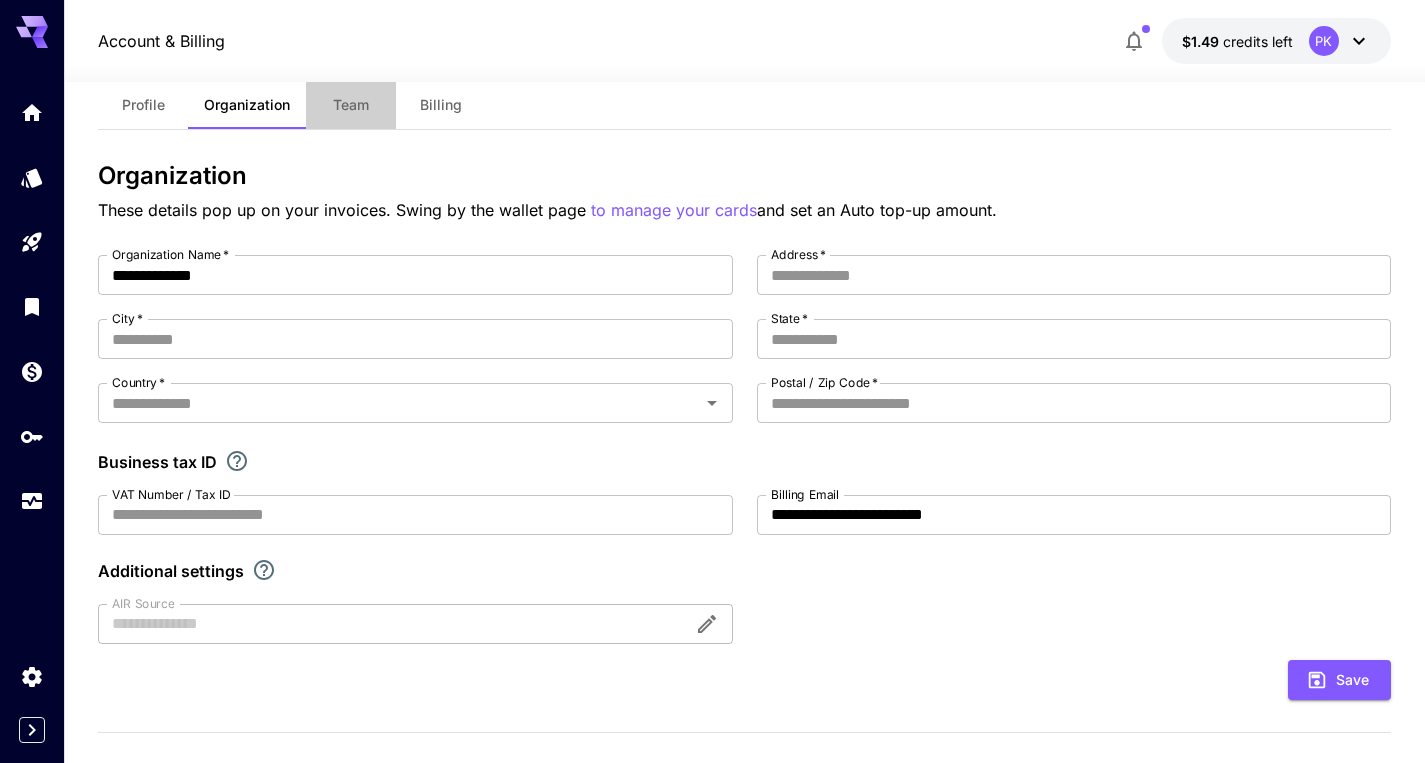 click on "Team" at bounding box center (351, 105) 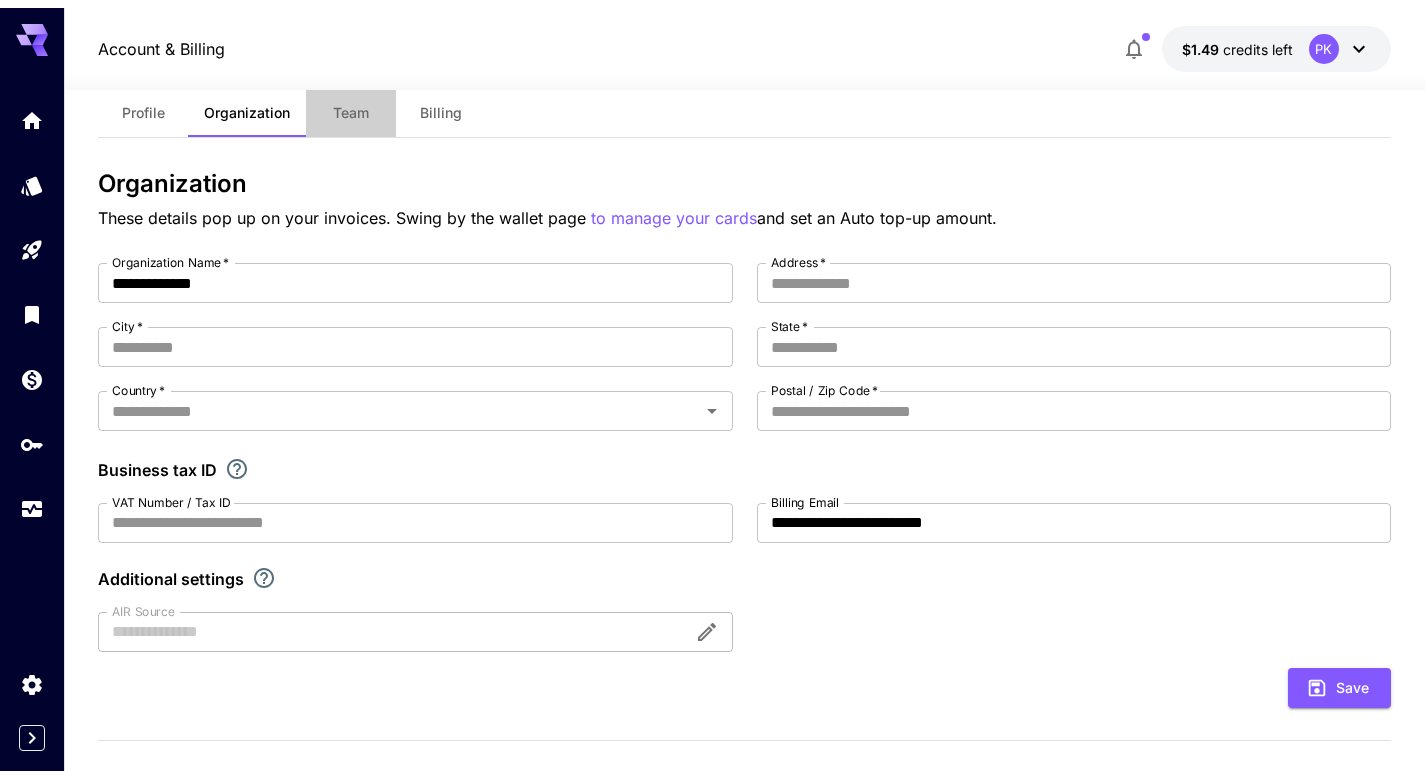 scroll, scrollTop: 0, scrollLeft: 0, axis: both 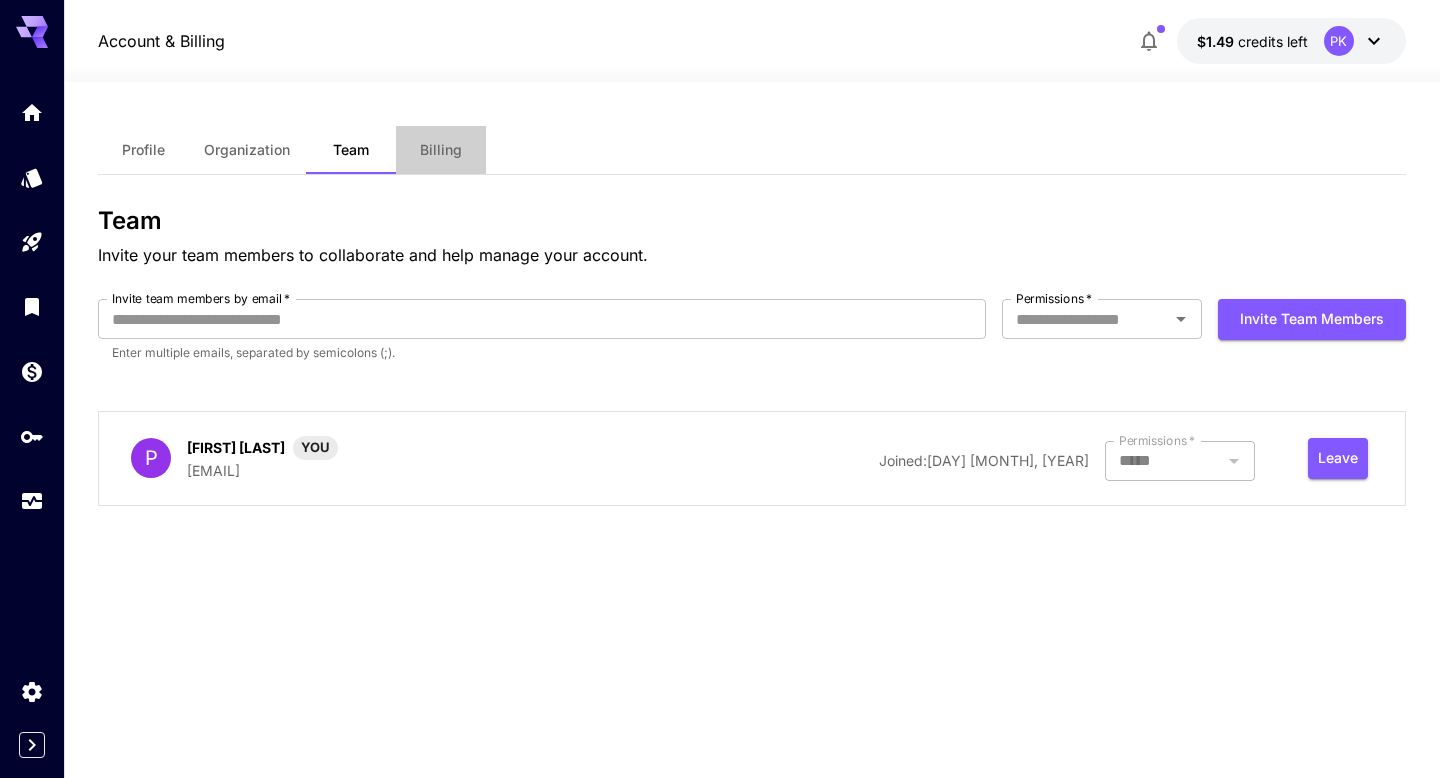 click on "Billing" at bounding box center [441, 150] 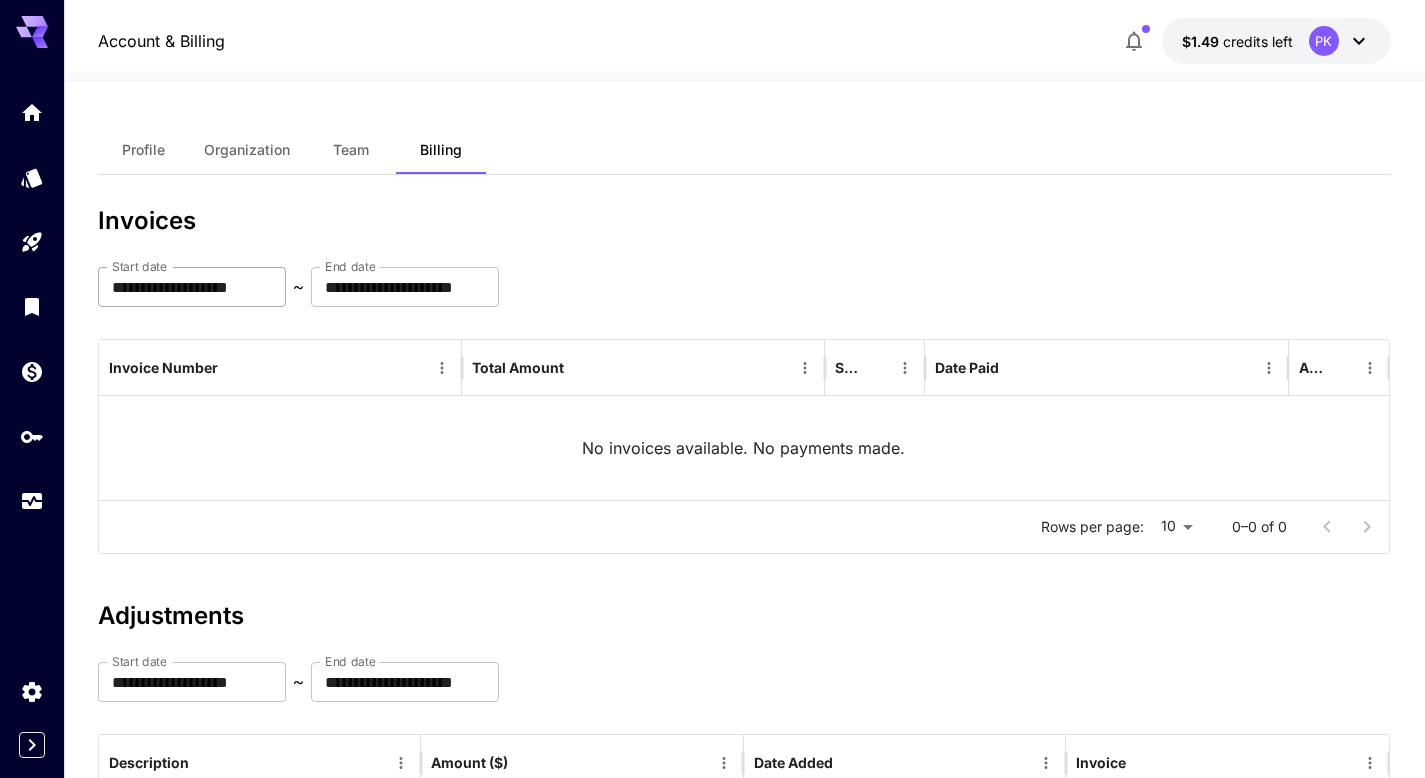 click on "**********" at bounding box center (192, 287) 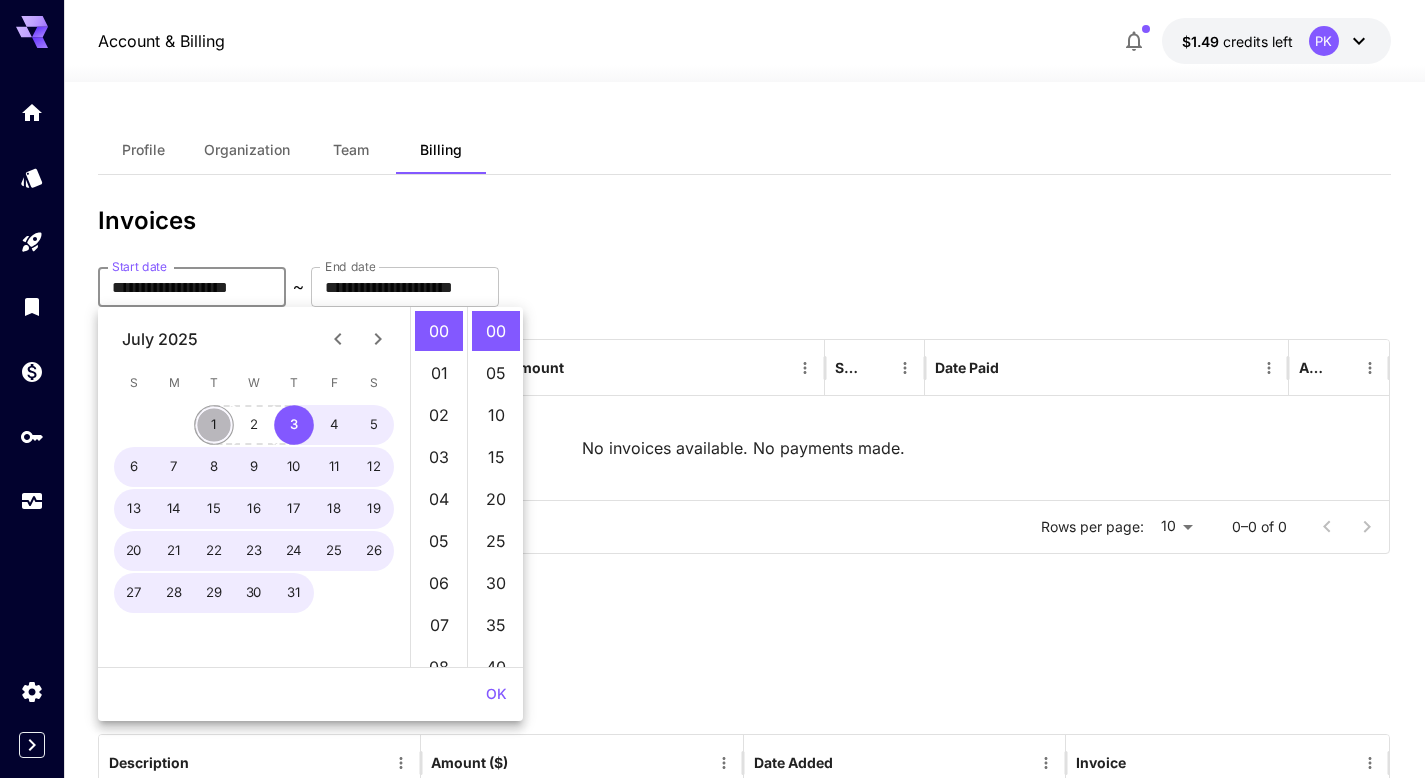 click on "1" at bounding box center [214, 425] 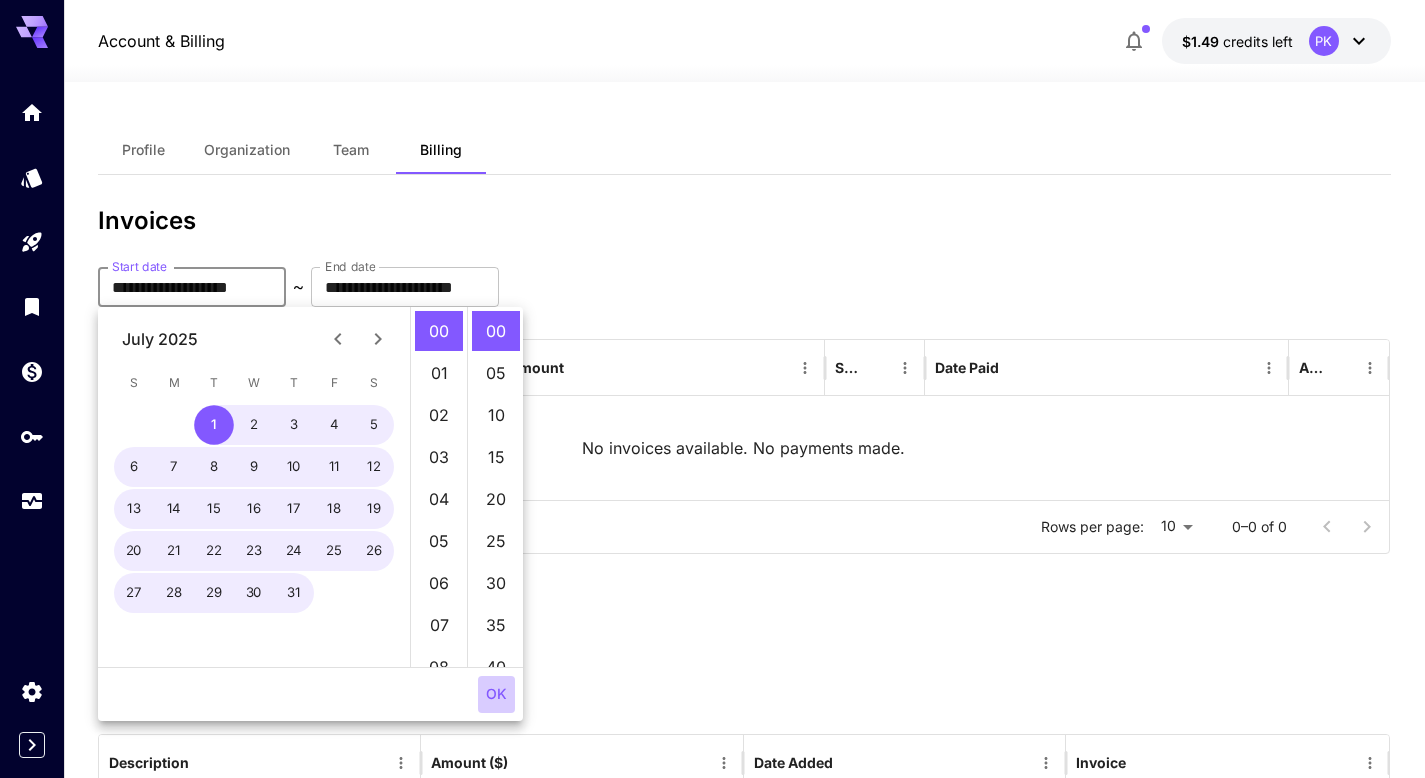 click on "OK" at bounding box center [496, 694] 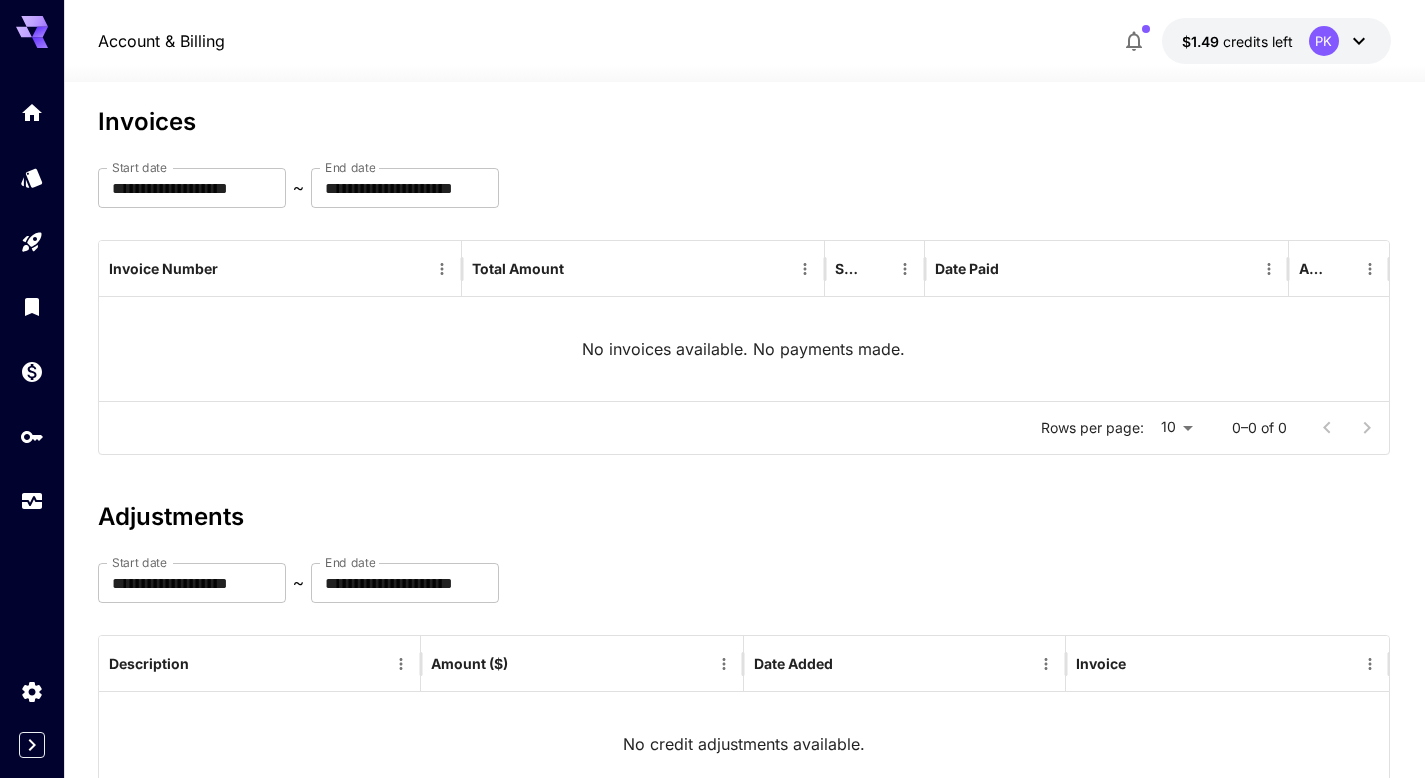 scroll, scrollTop: 231, scrollLeft: 0, axis: vertical 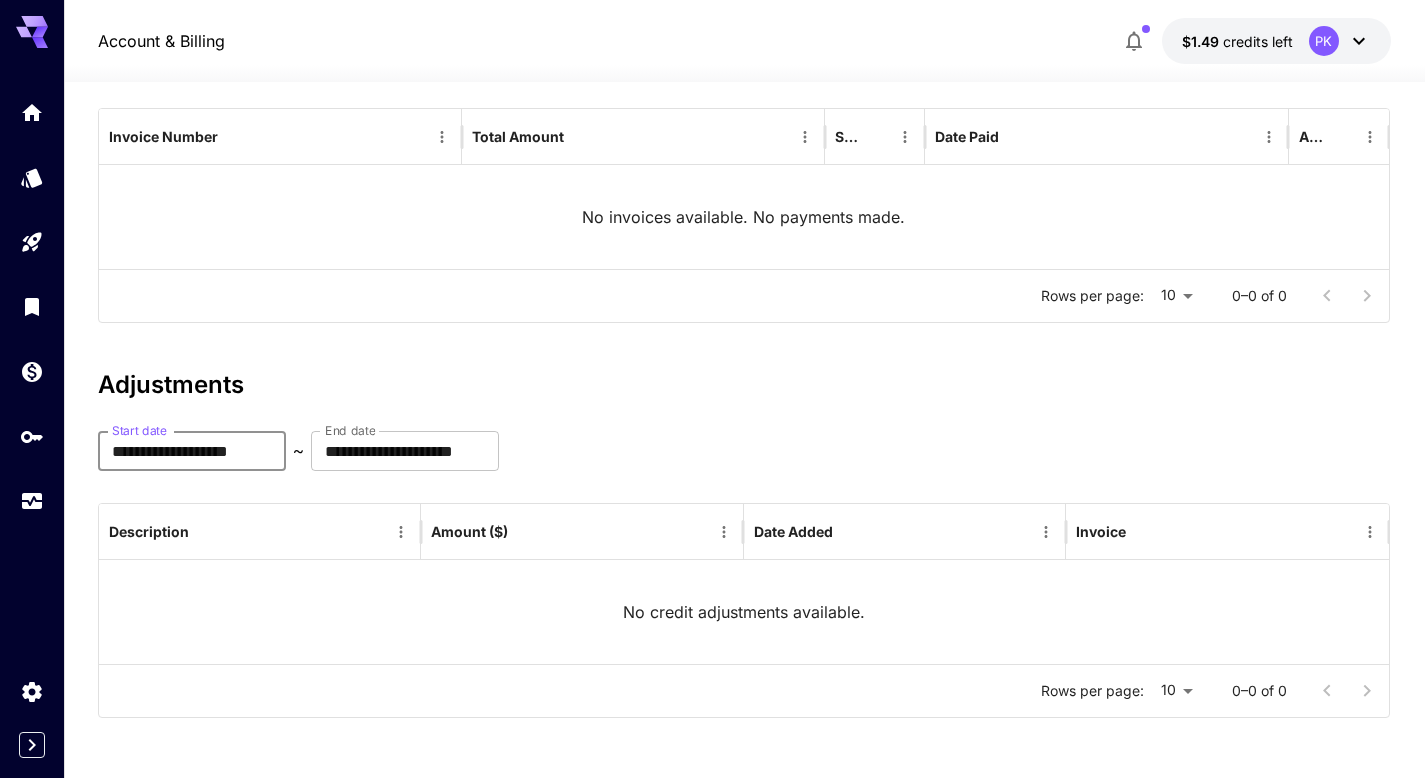 click on "**********" at bounding box center [192, 451] 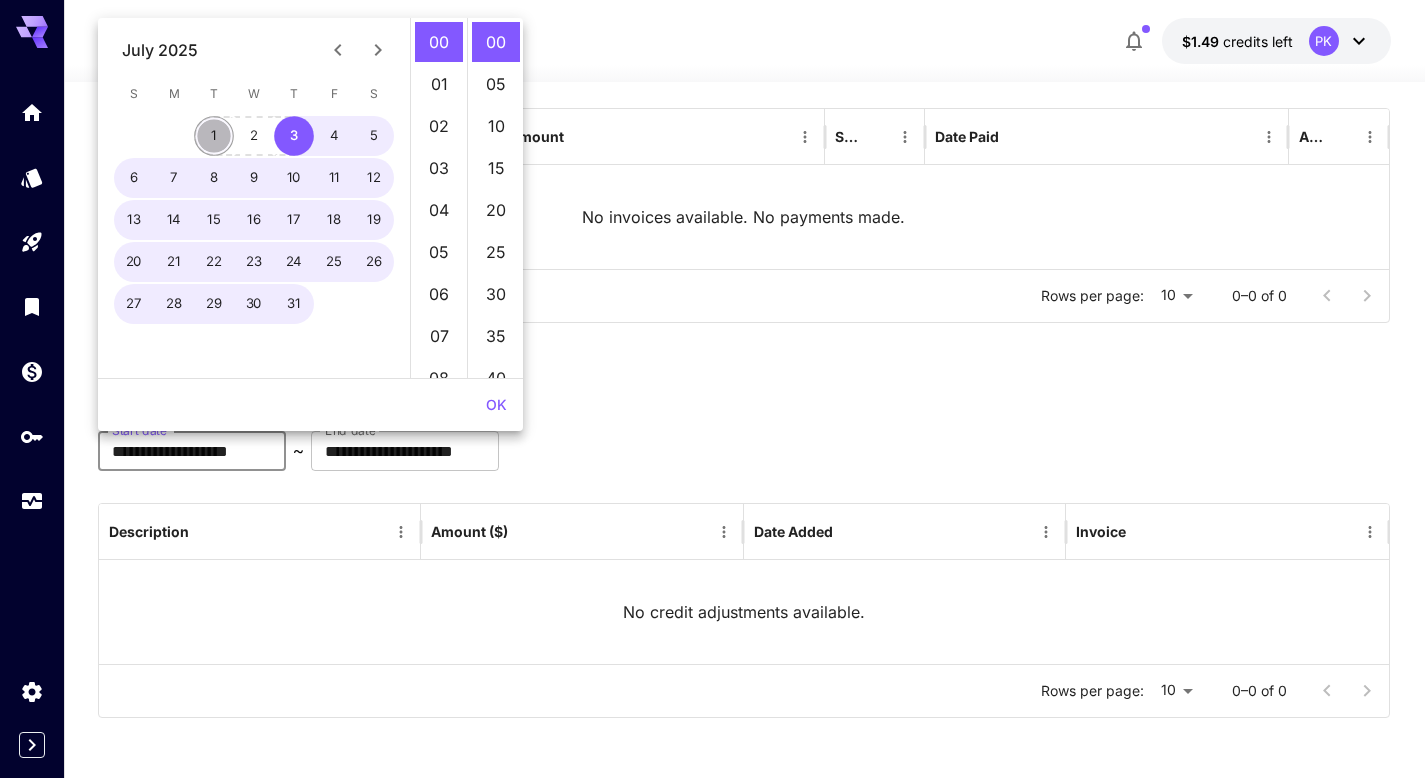 click on "1" at bounding box center (214, 136) 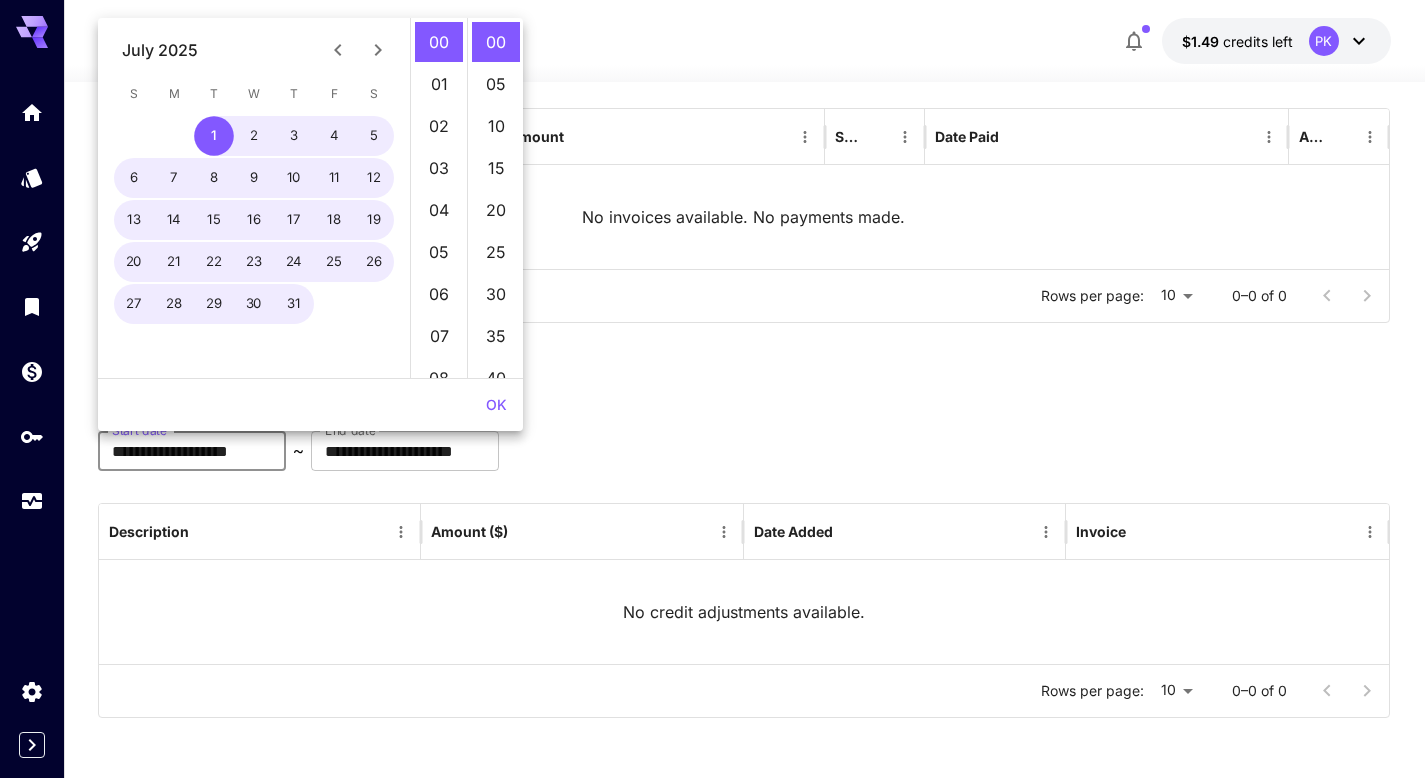 click on "**********" at bounding box center (744, 544) 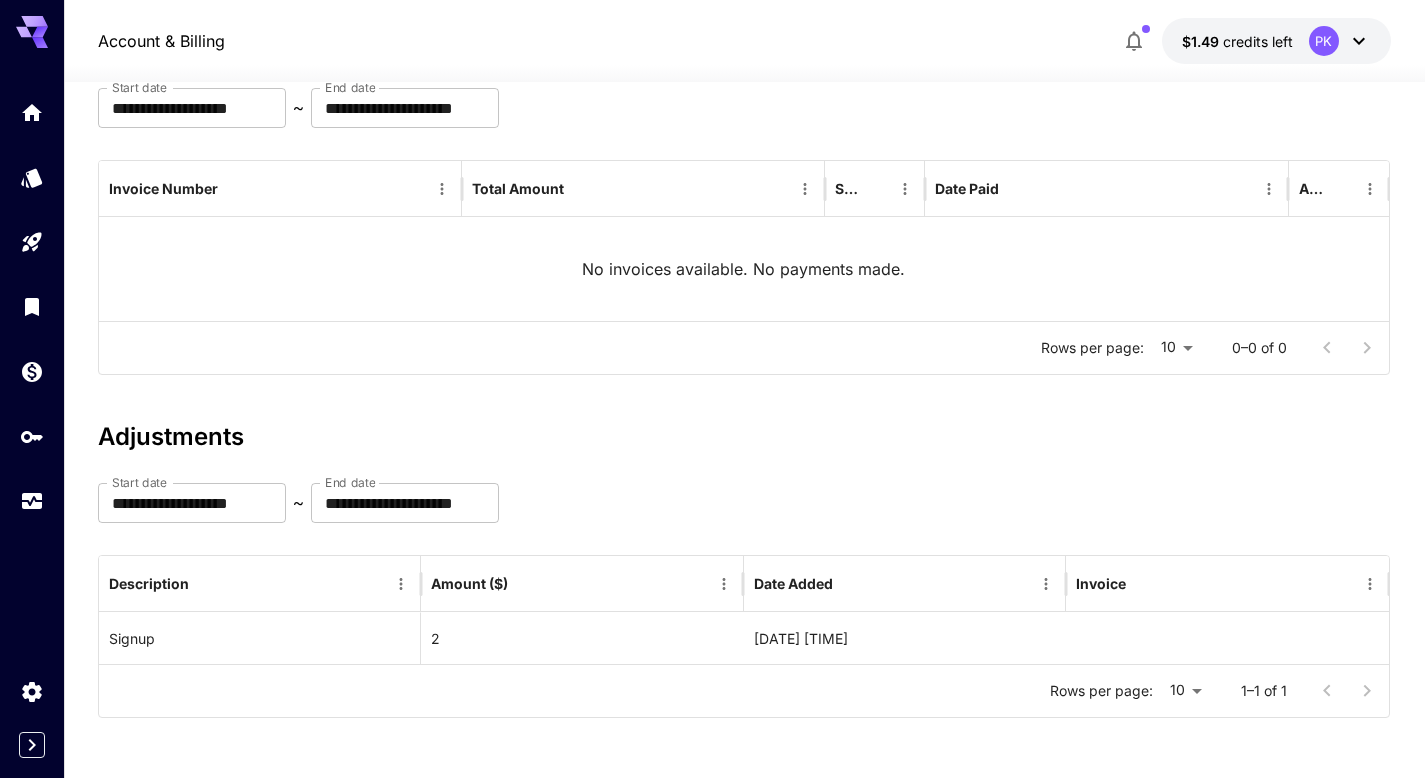scroll, scrollTop: 0, scrollLeft: 0, axis: both 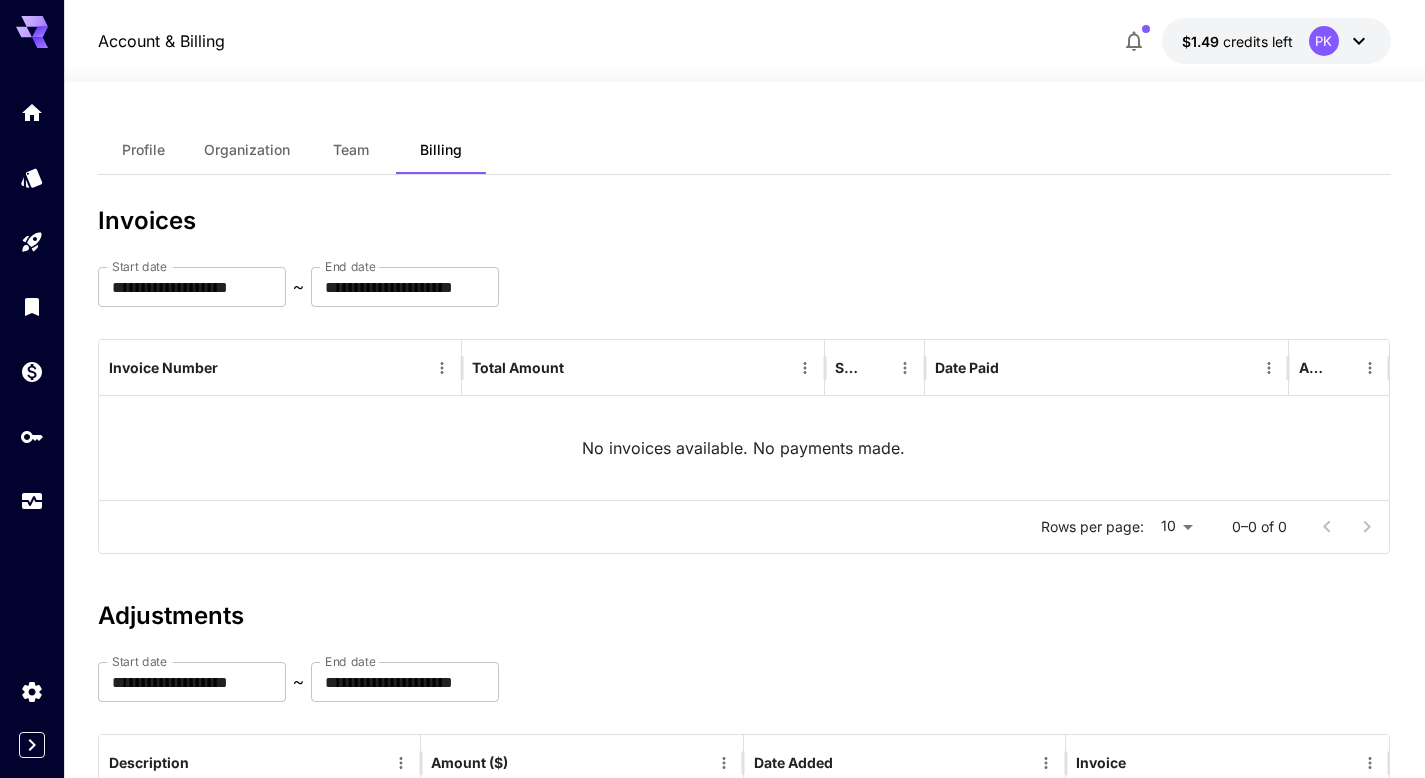 click on "Team" at bounding box center [351, 150] 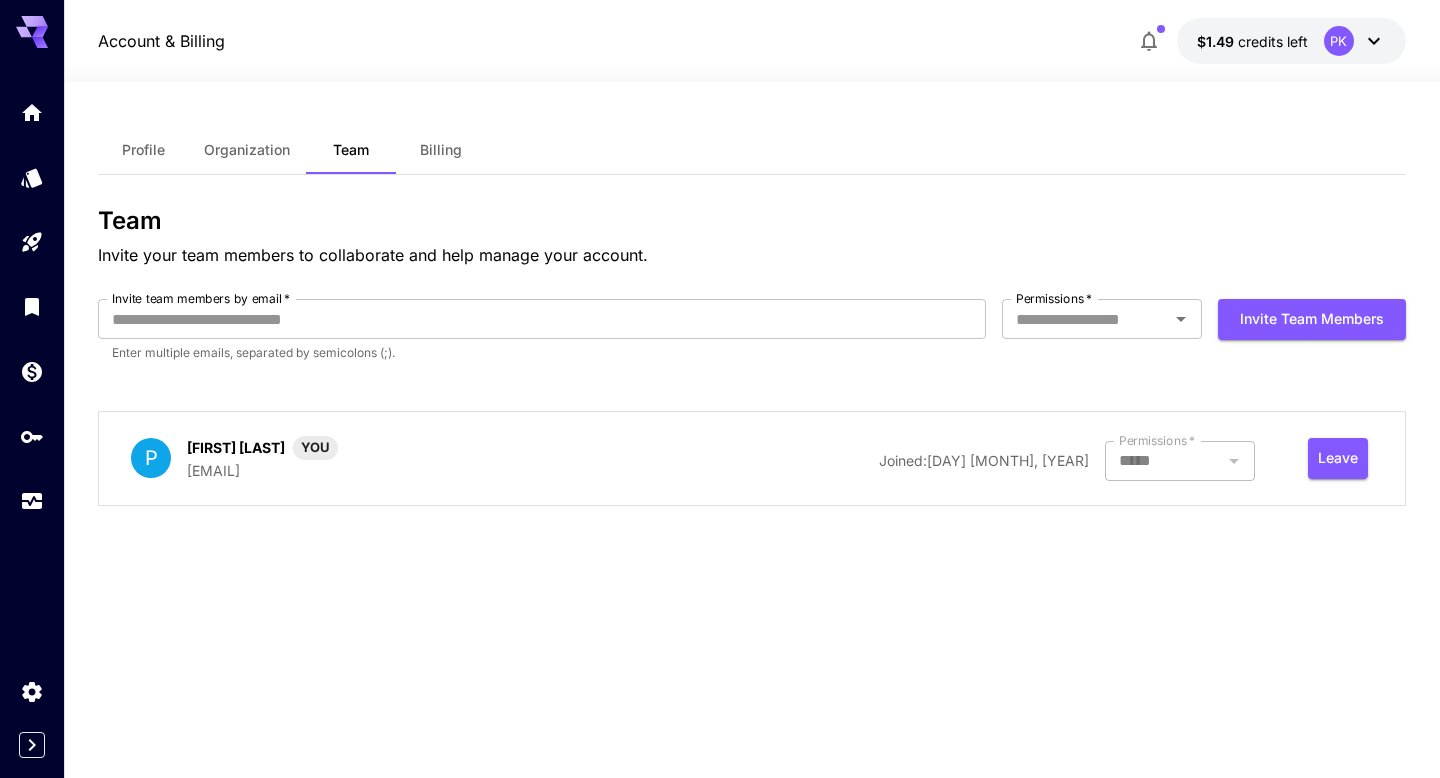 click on "Profile Organization Team Billing Team Invite your team members to collaborate and help manage your account. Invite team members by email   * Invite team members by email   * Enter multiple emails, separated by semicolons (;). Permissions   * Permissions   * Invite team members P Peter Kalonji YOU peter@lavanceedigital.com Joined:  02 July, 2025   Permissions   * ***** Permissions   * Leave" at bounding box center (751, 430) 